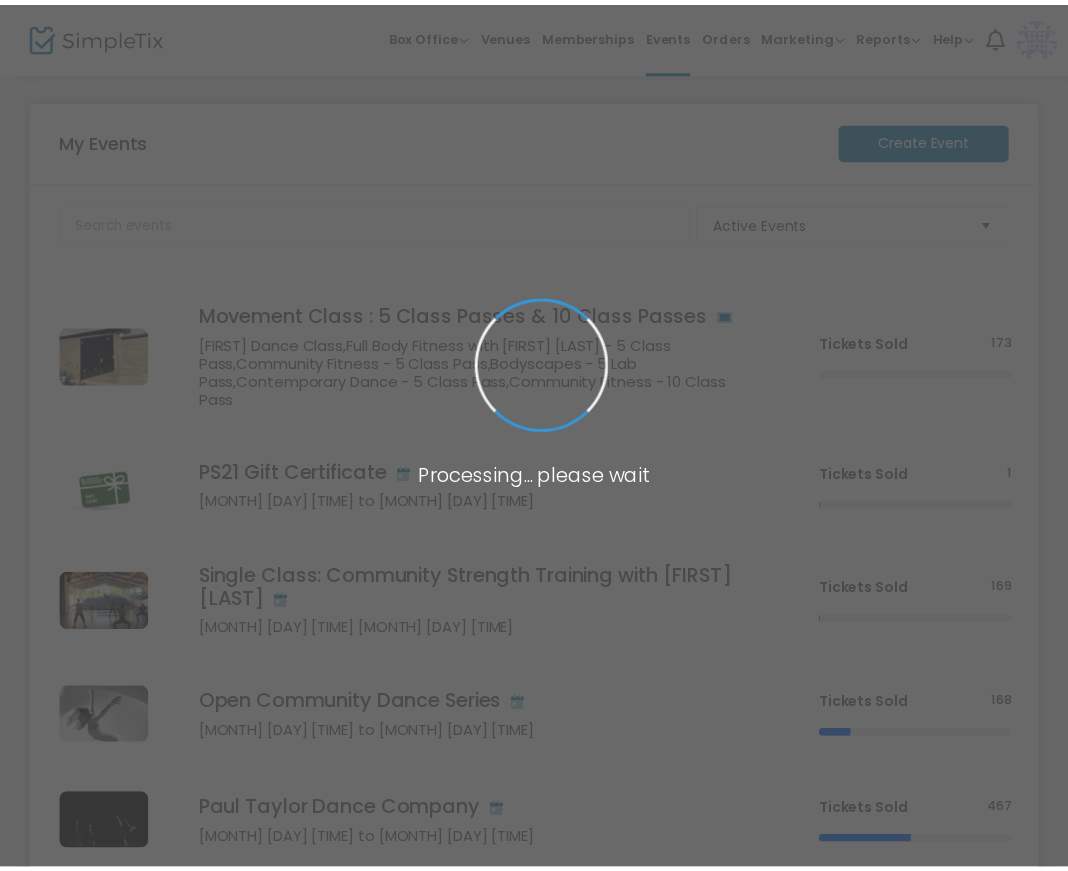 scroll, scrollTop: 0, scrollLeft: 0, axis: both 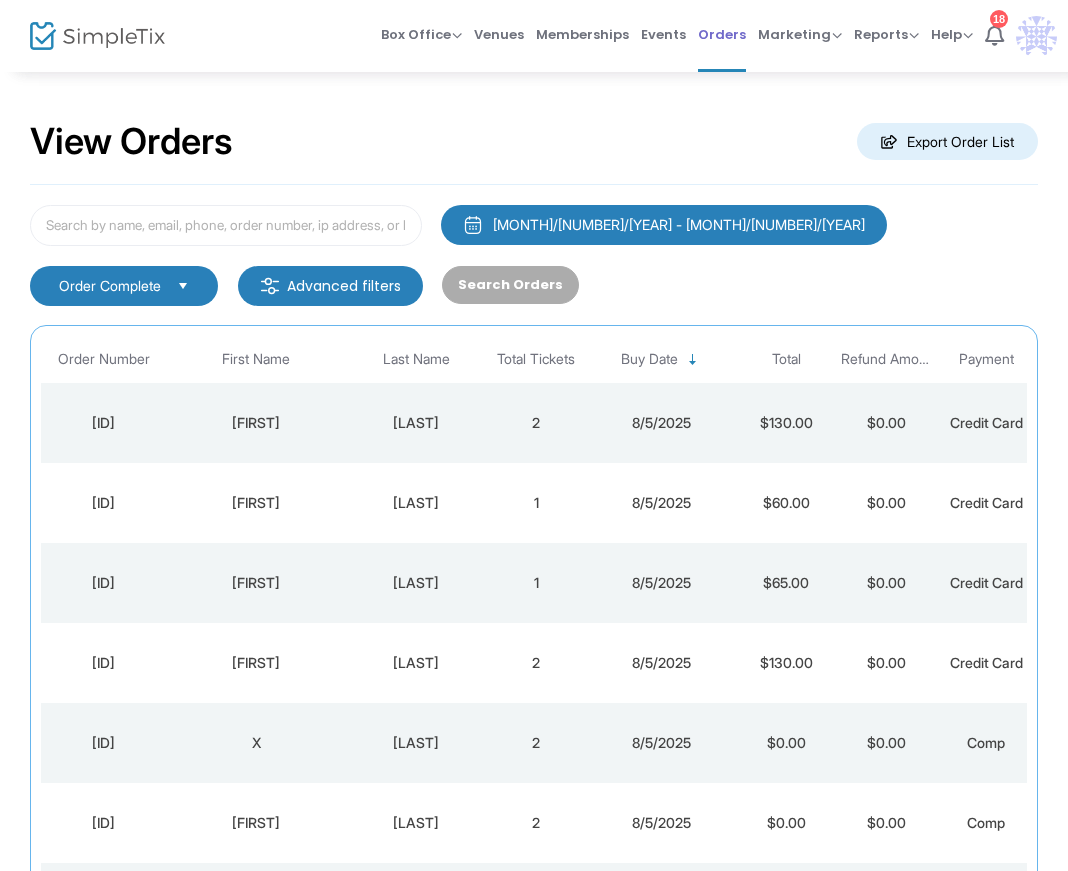 click on "Orders" at bounding box center [722, 34] 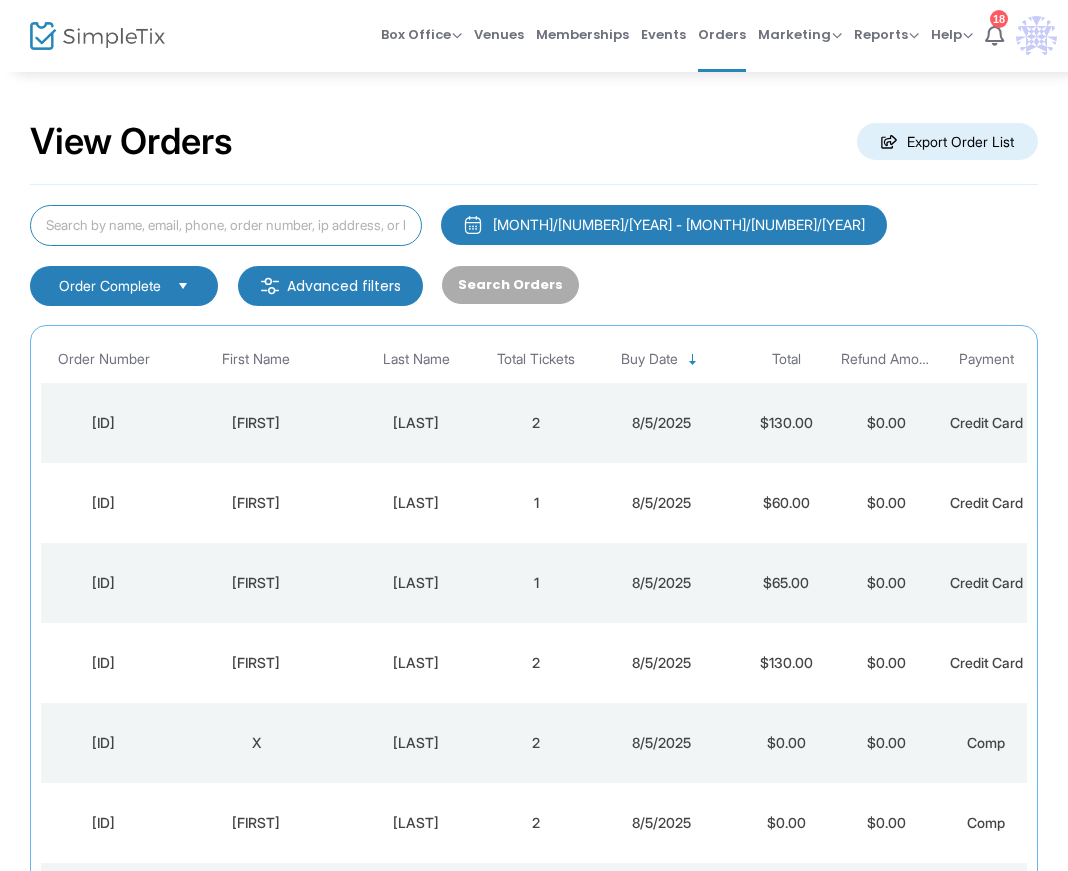 click 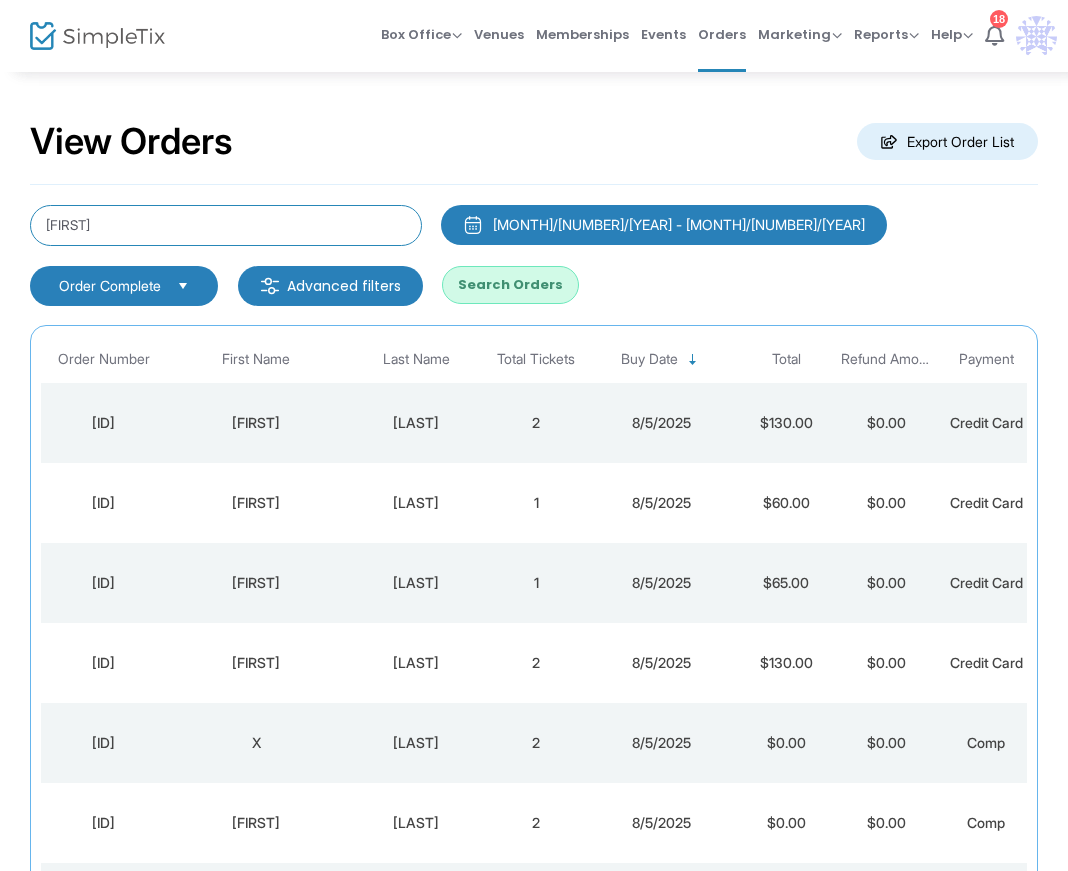 type on "[FIRST]" 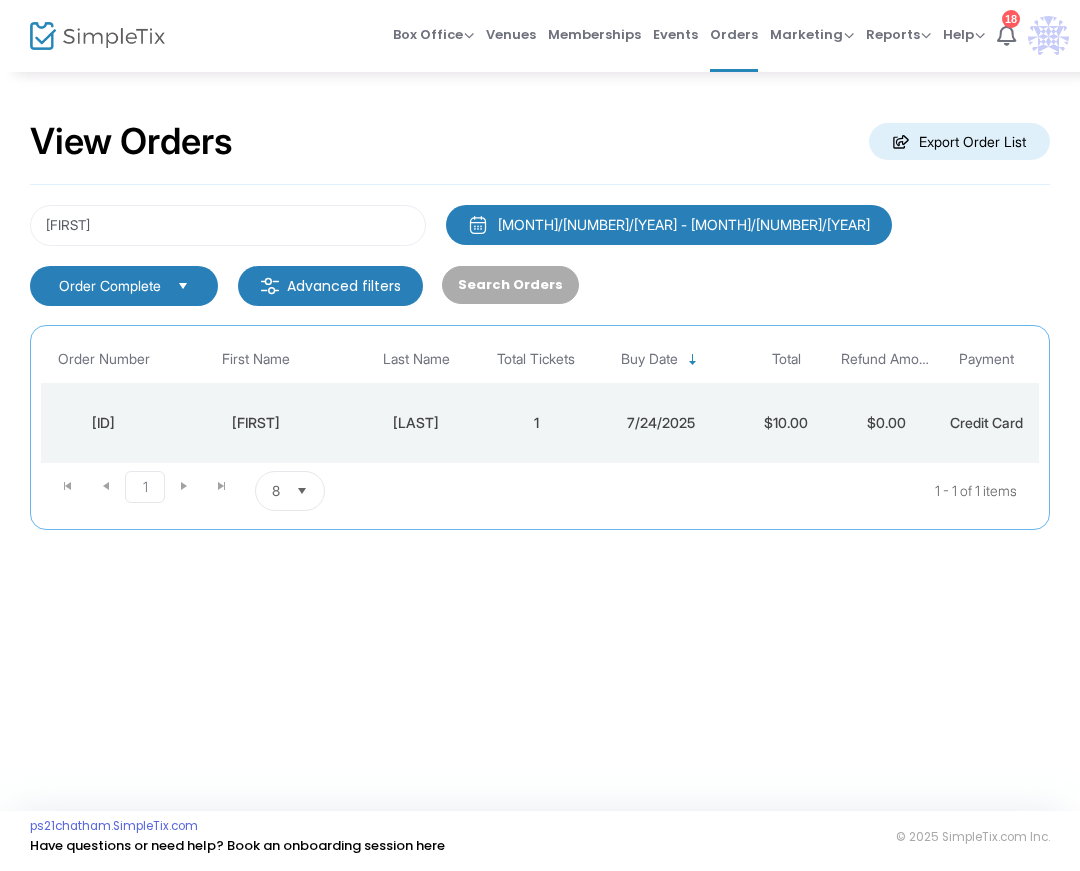 click on "View Orders  Export Order List" 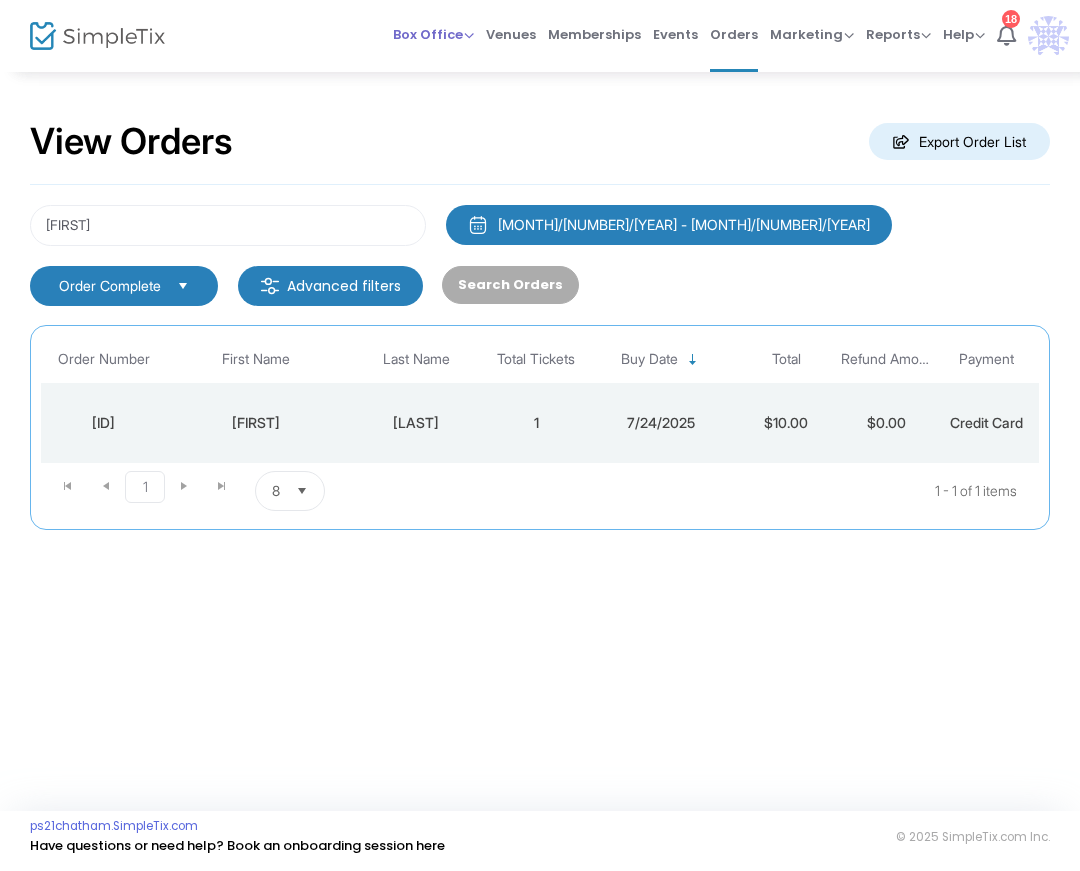 click on "Box Office" at bounding box center [433, 34] 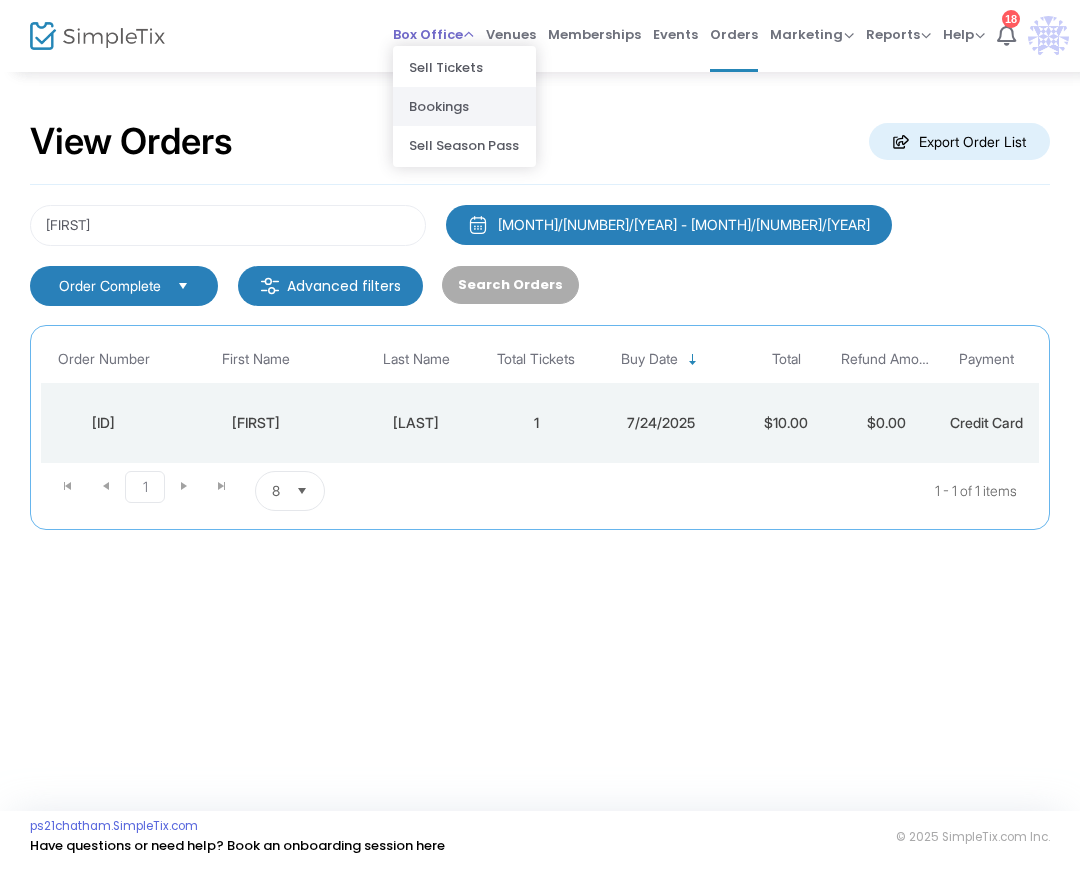 click on "Bookings" at bounding box center (464, 106) 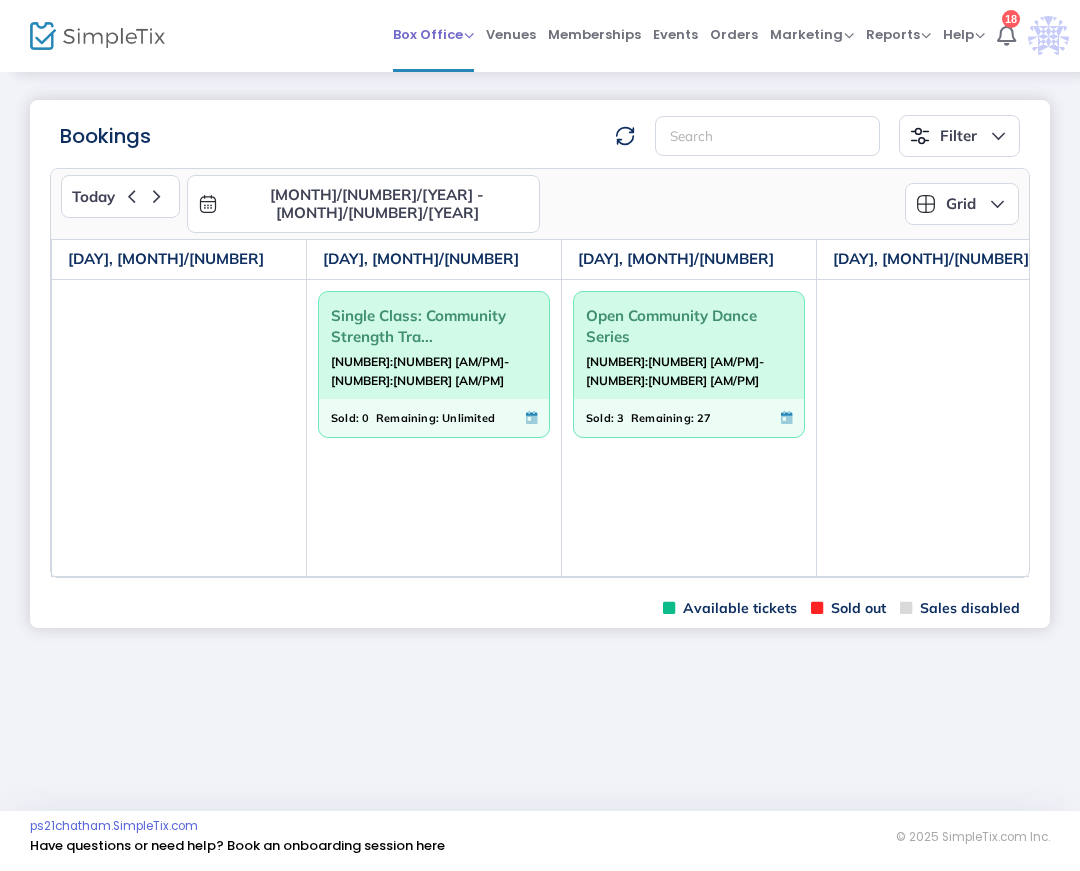 click on "Box Office" at bounding box center (433, 34) 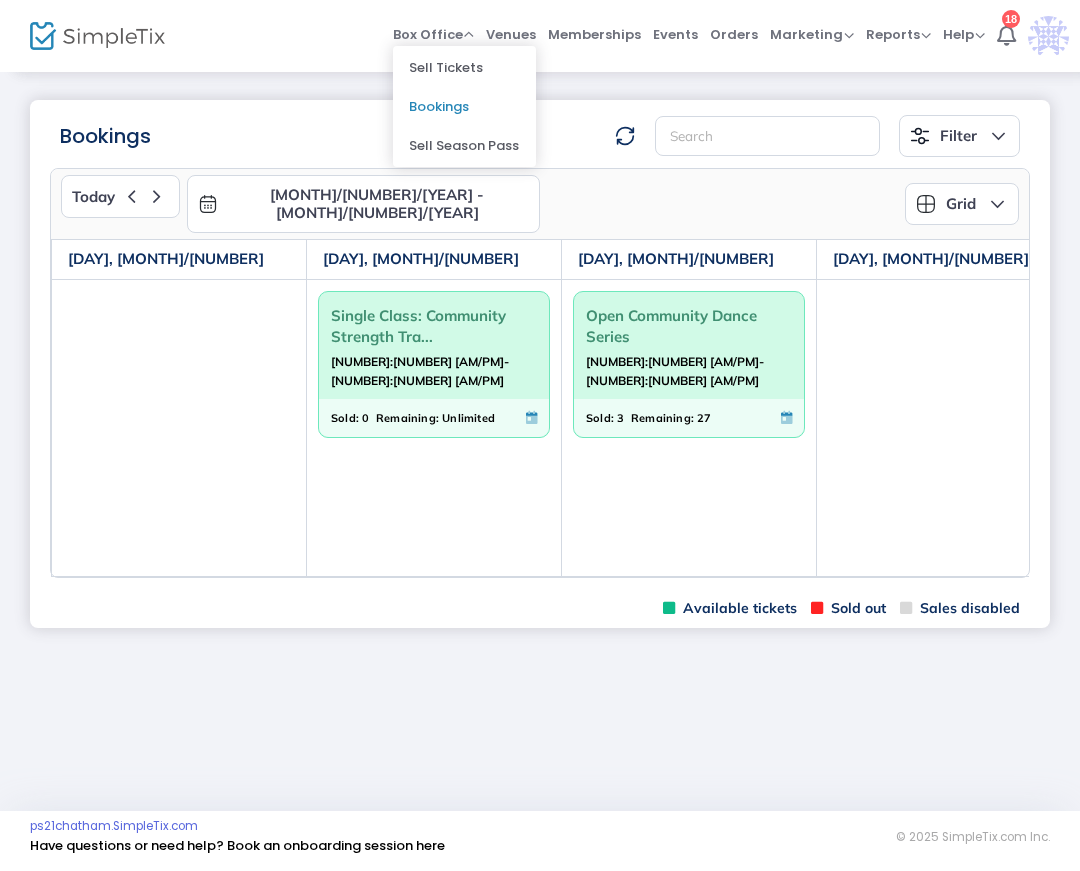 drag, startPoint x: 448, startPoint y: 74, endPoint x: 282, endPoint y: 55, distance: 167.08382 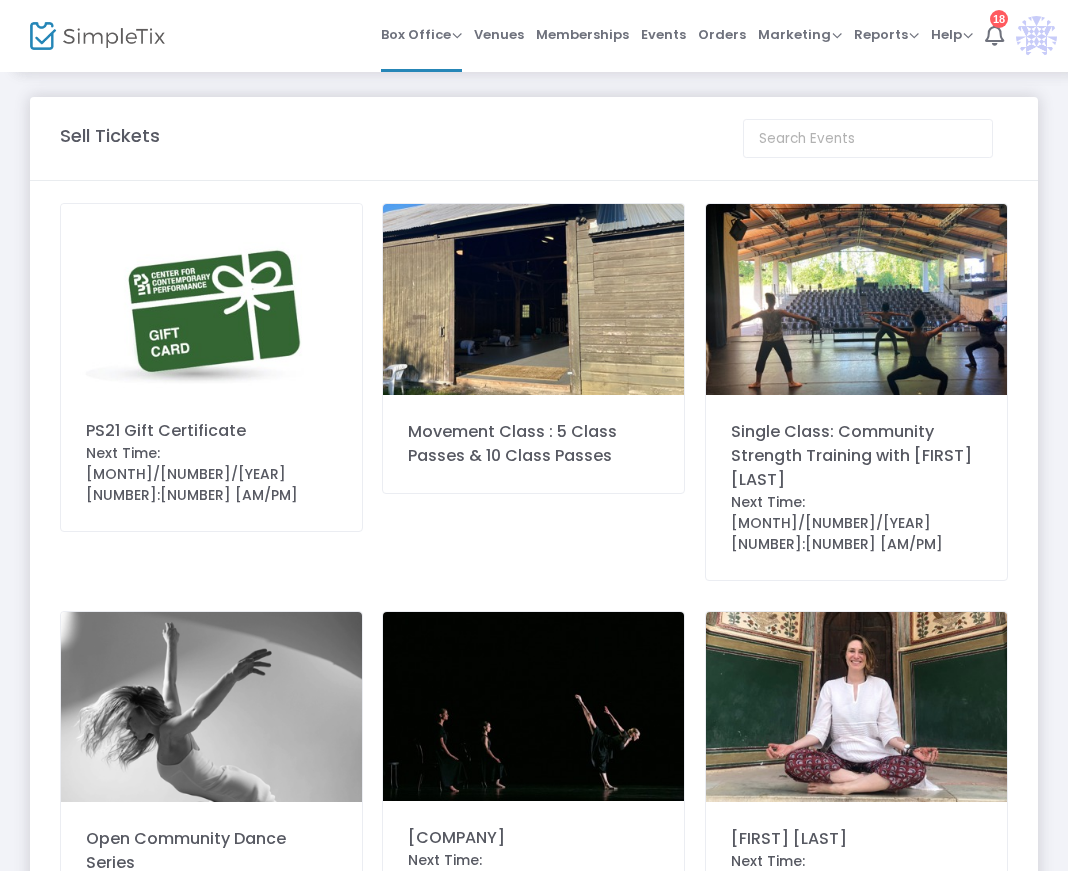 click 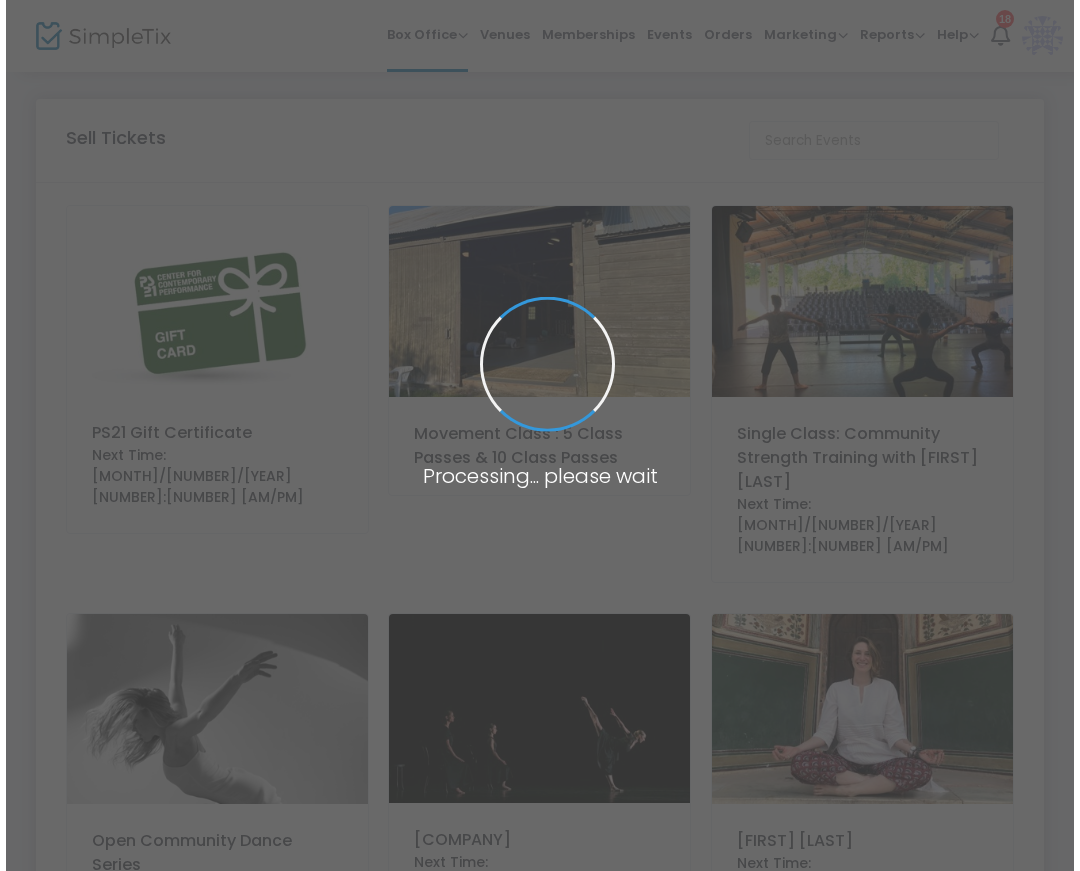 scroll, scrollTop: 0, scrollLeft: 0, axis: both 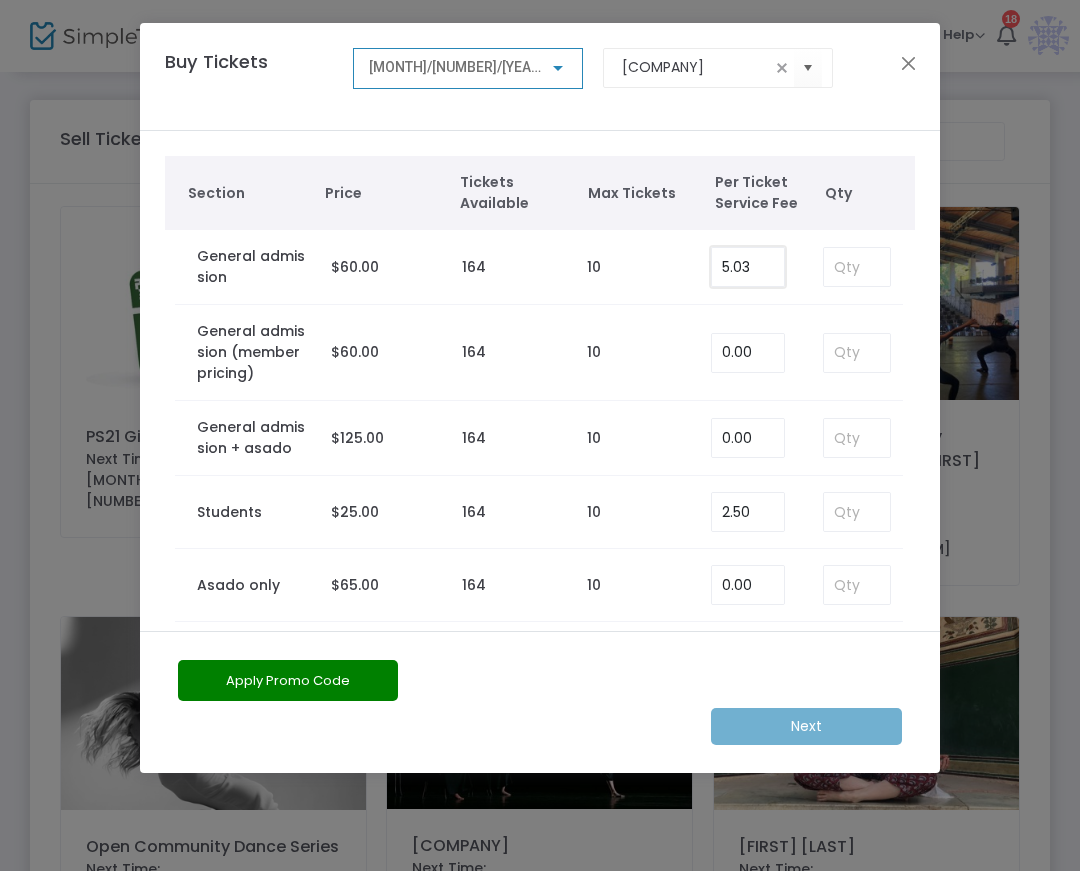 click on "5.03" at bounding box center (748, 267) 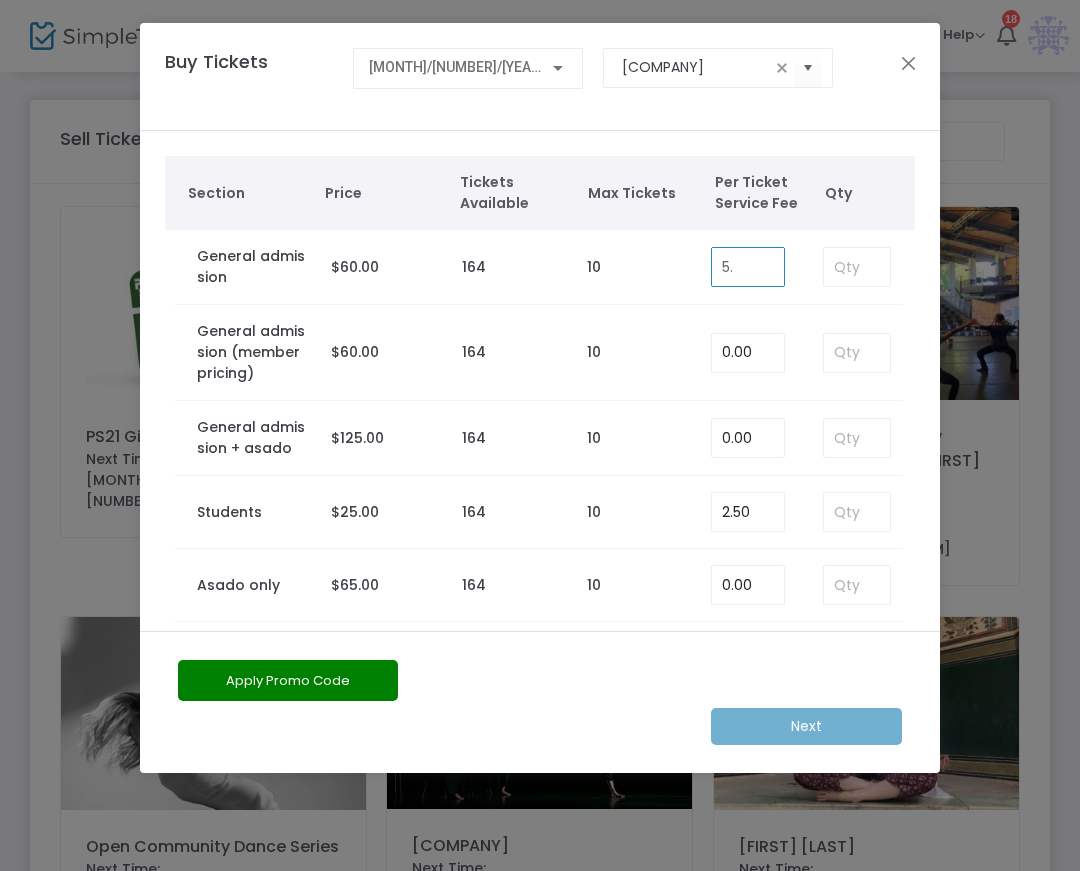 type on "5" 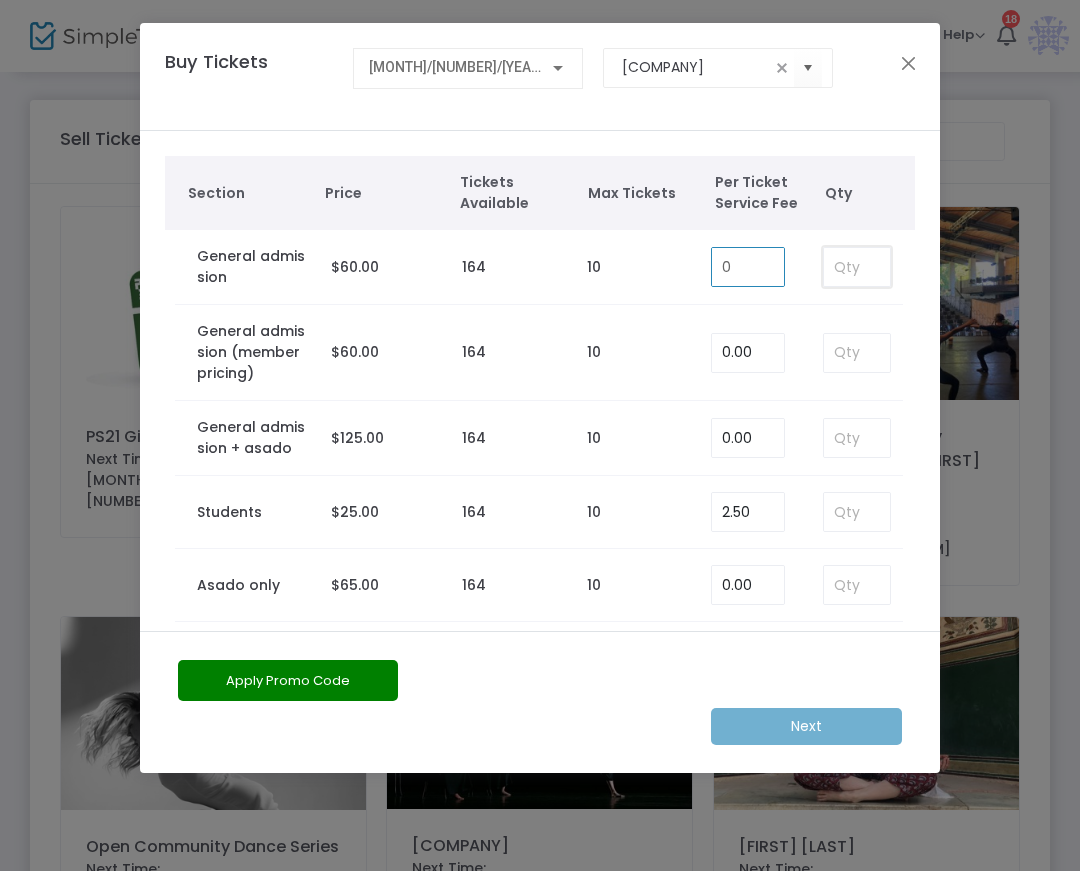 type on "0.00" 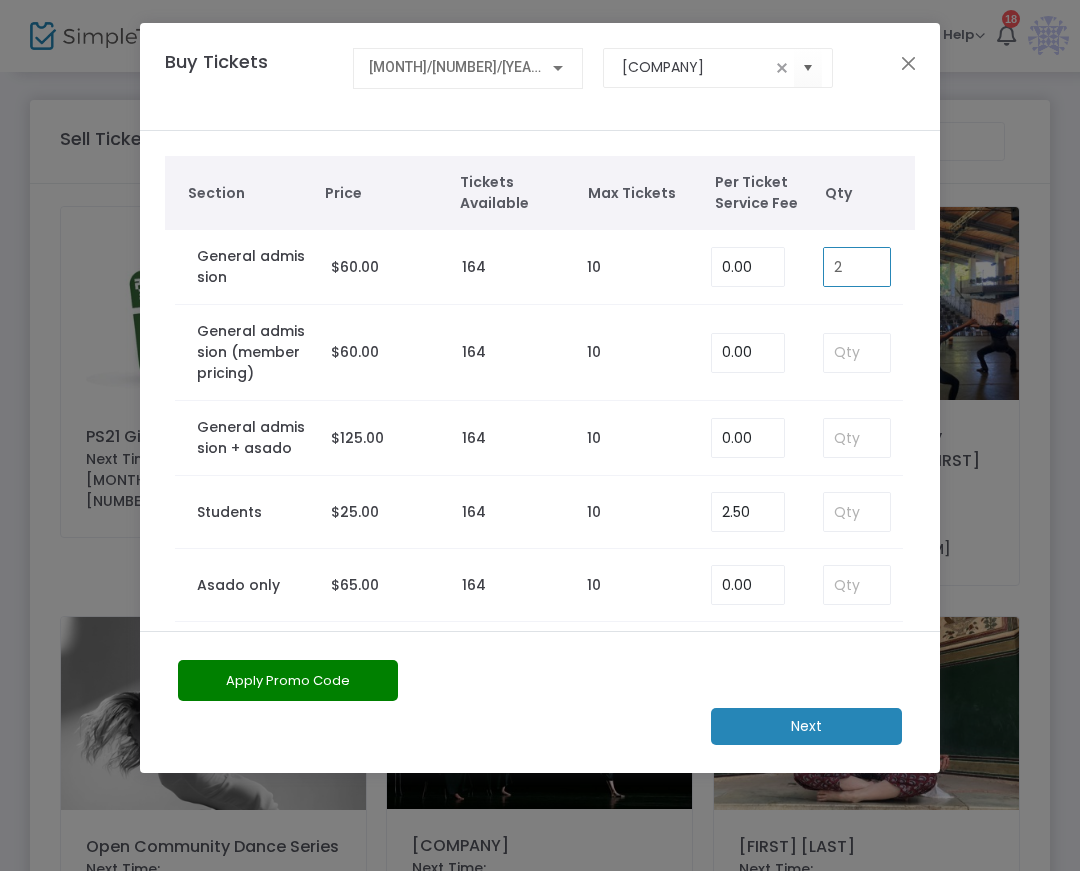type on "2" 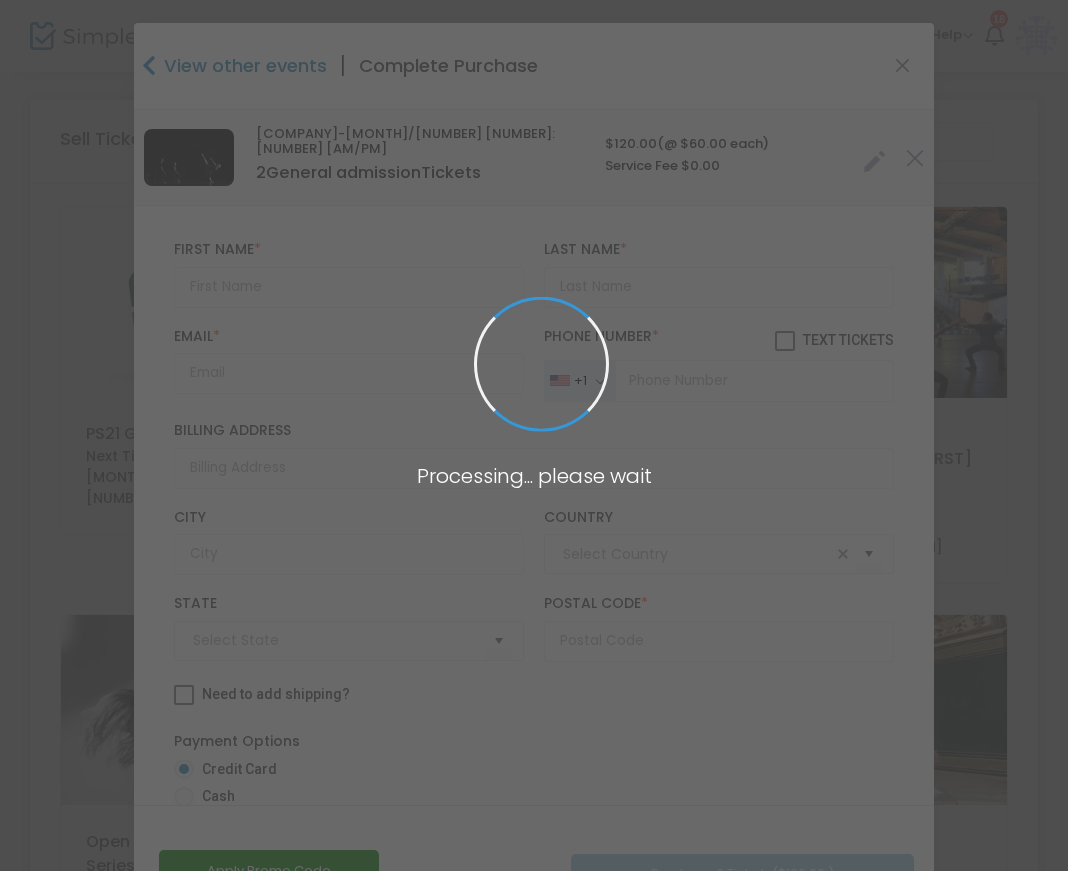 type on "United States" 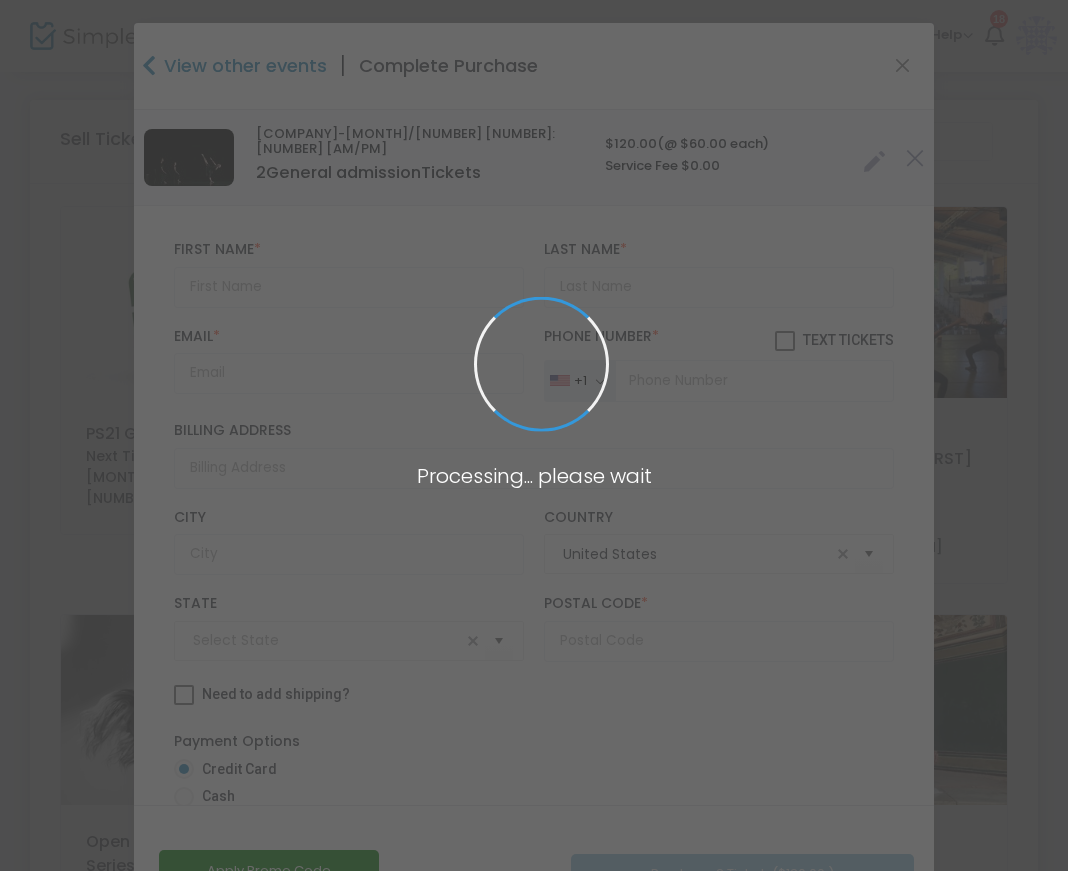type on "New York" 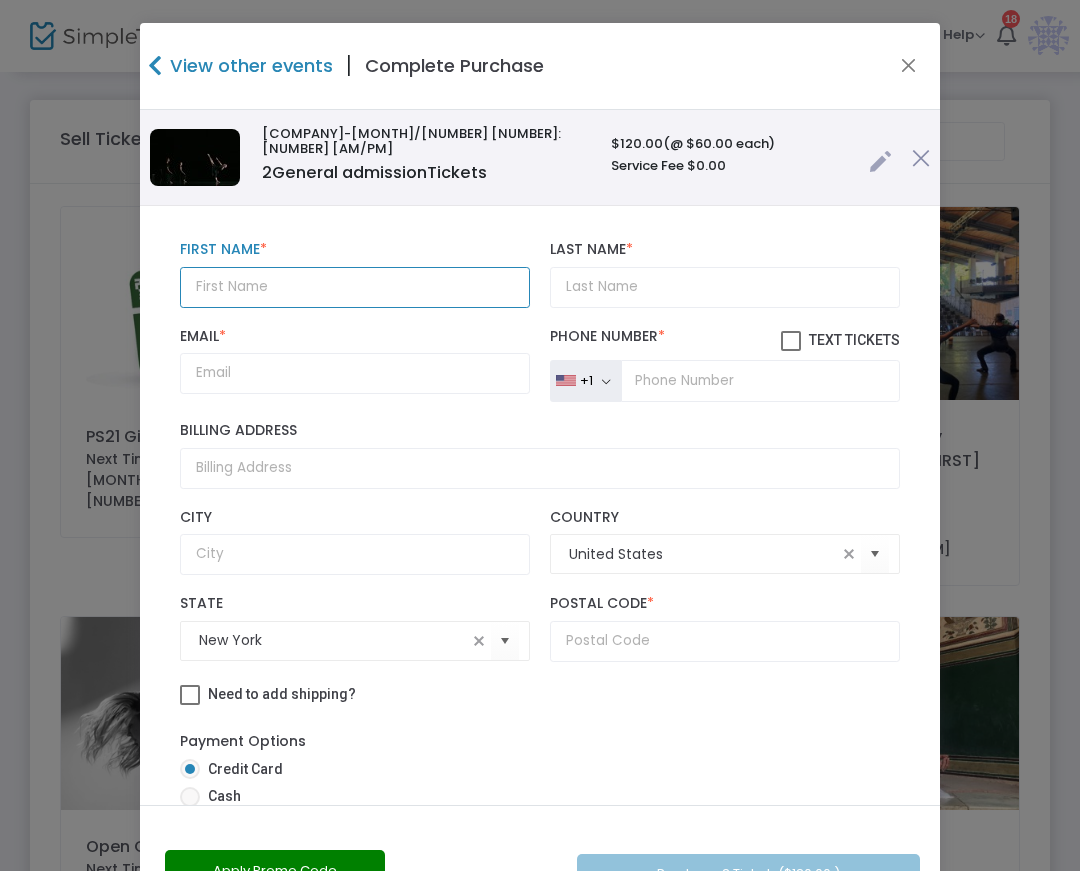 click at bounding box center [355, 287] 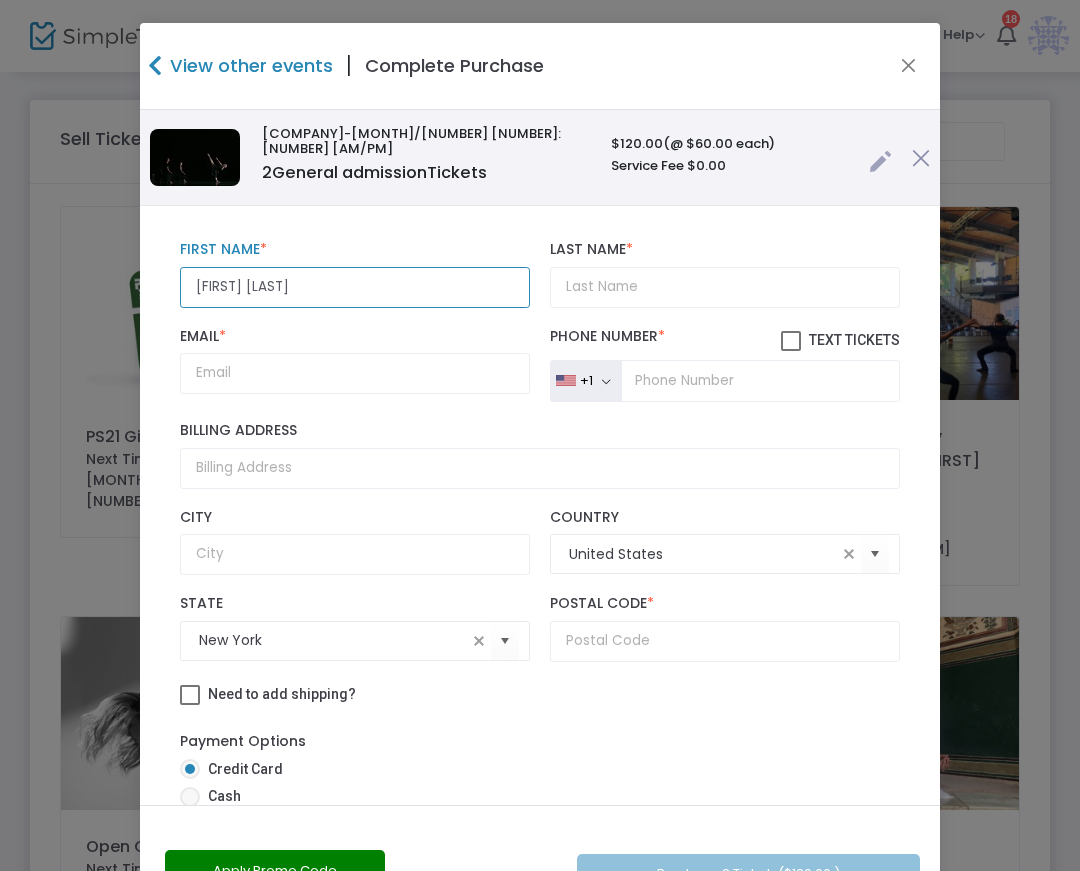 click on "[FIRST] [LAST]" at bounding box center [355, 287] 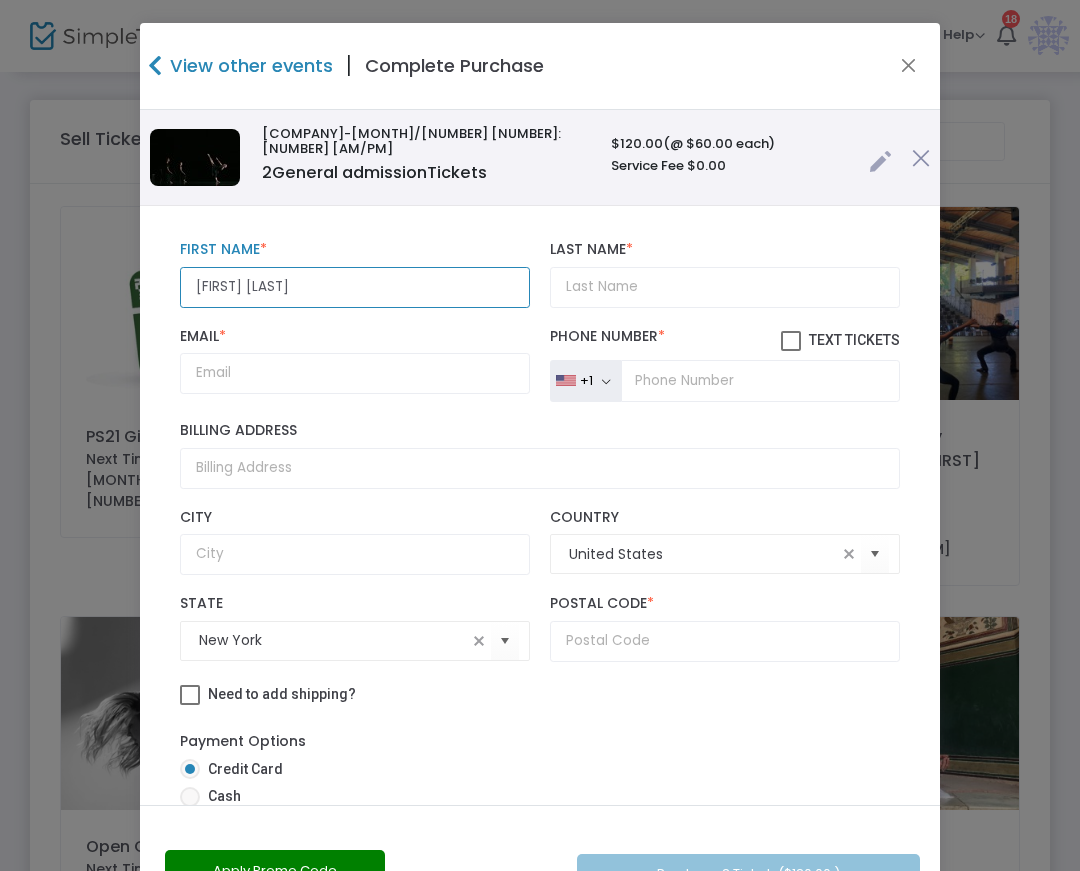 click on "[FIRST] [LAST]" at bounding box center [355, 287] 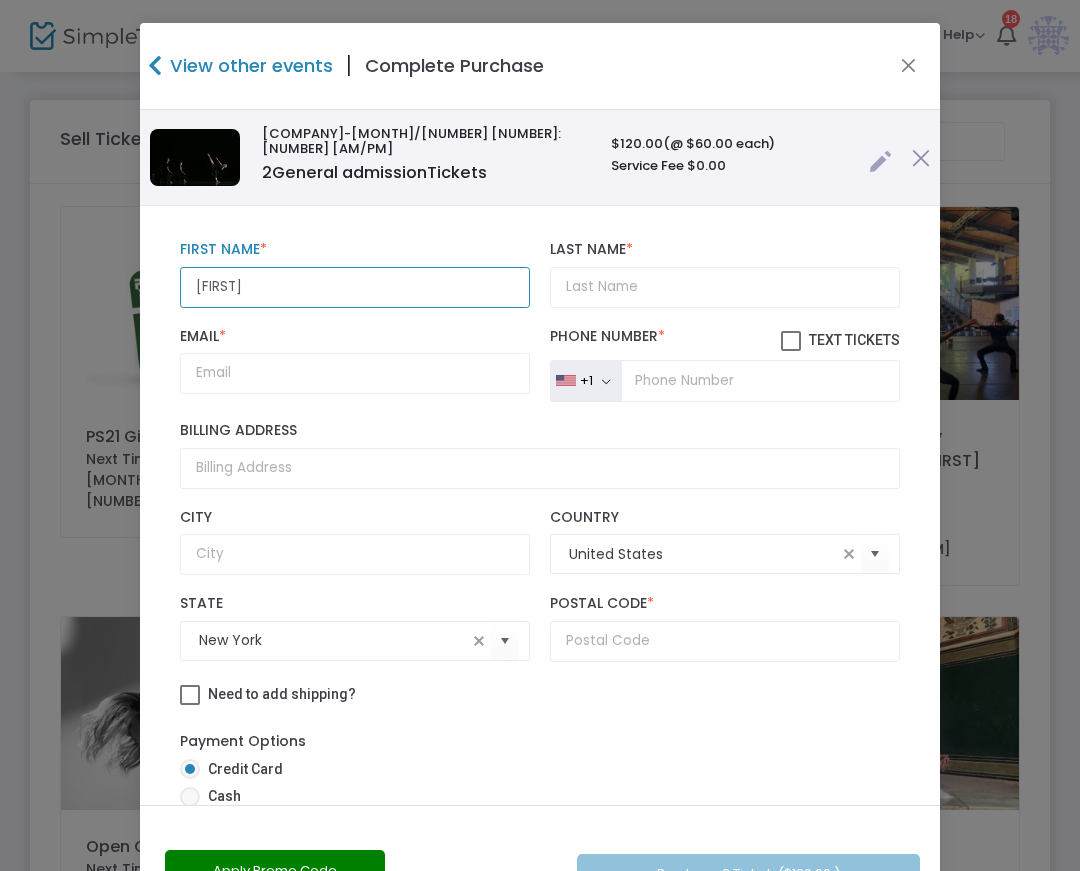type on "[FIRST]" 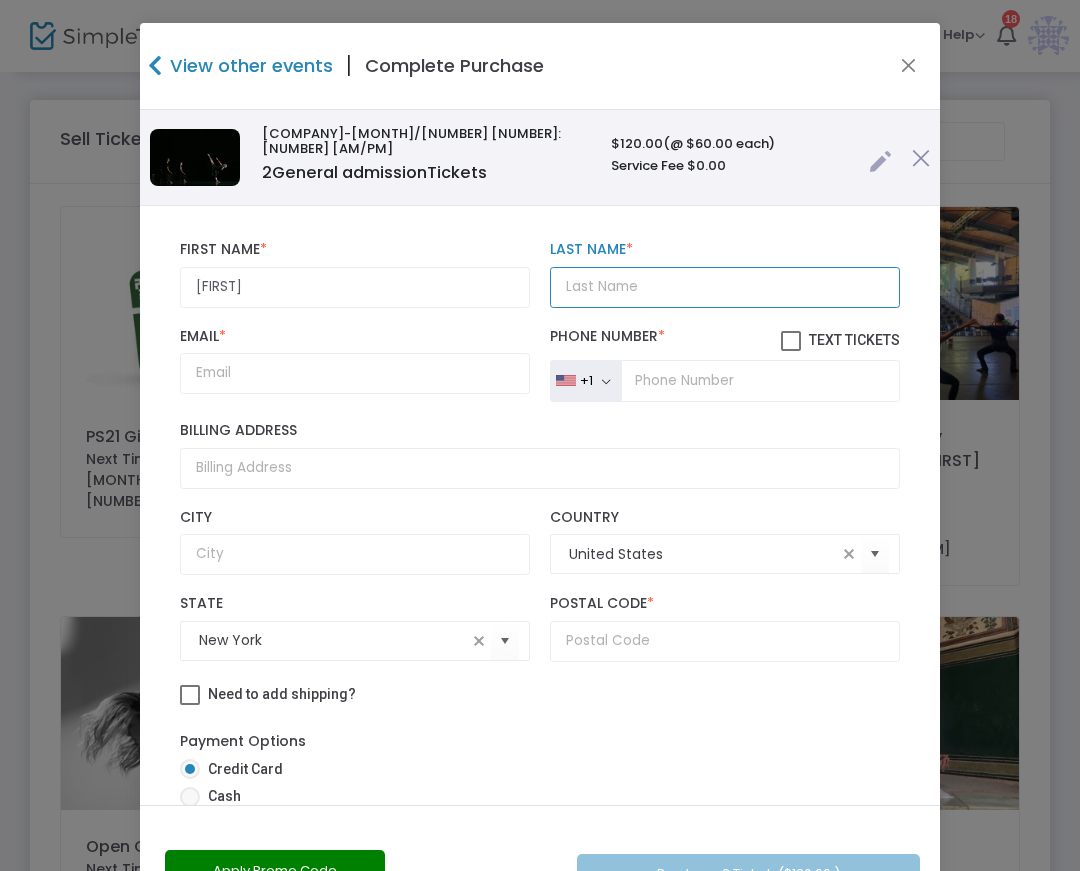 paste on "[LAST]" 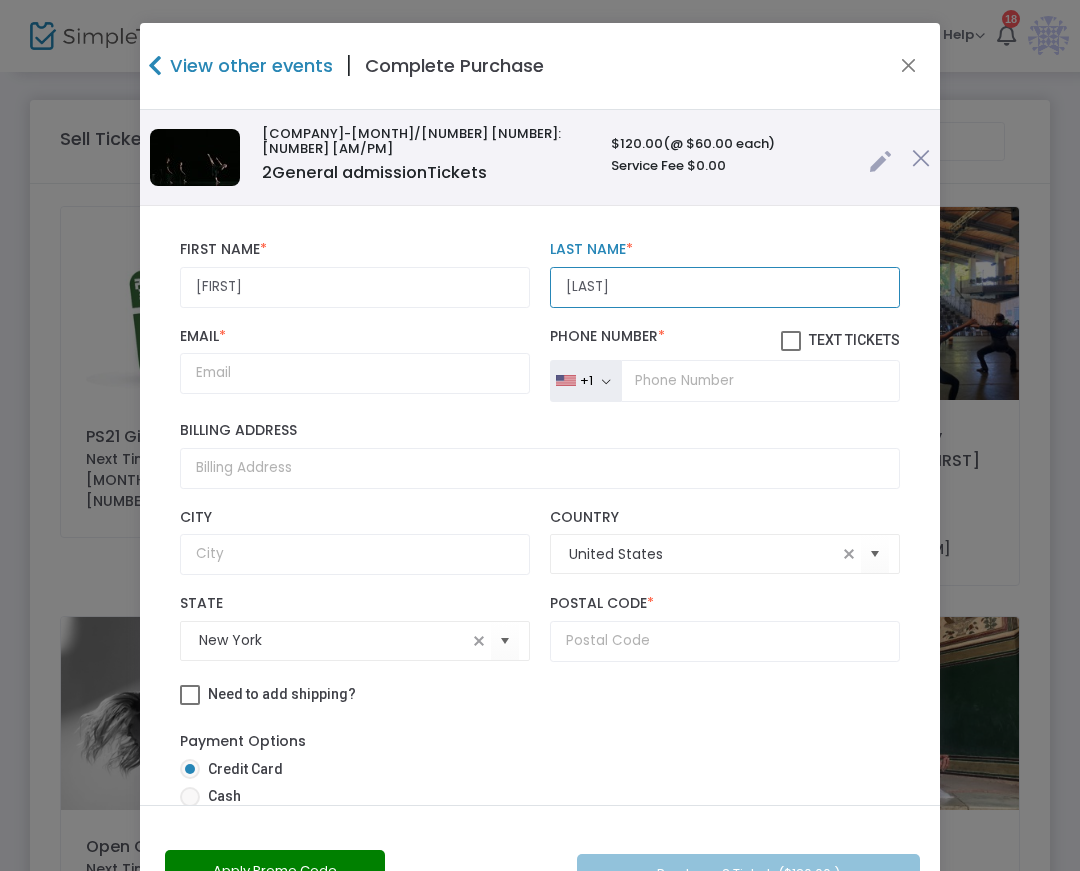type on "[LAST]" 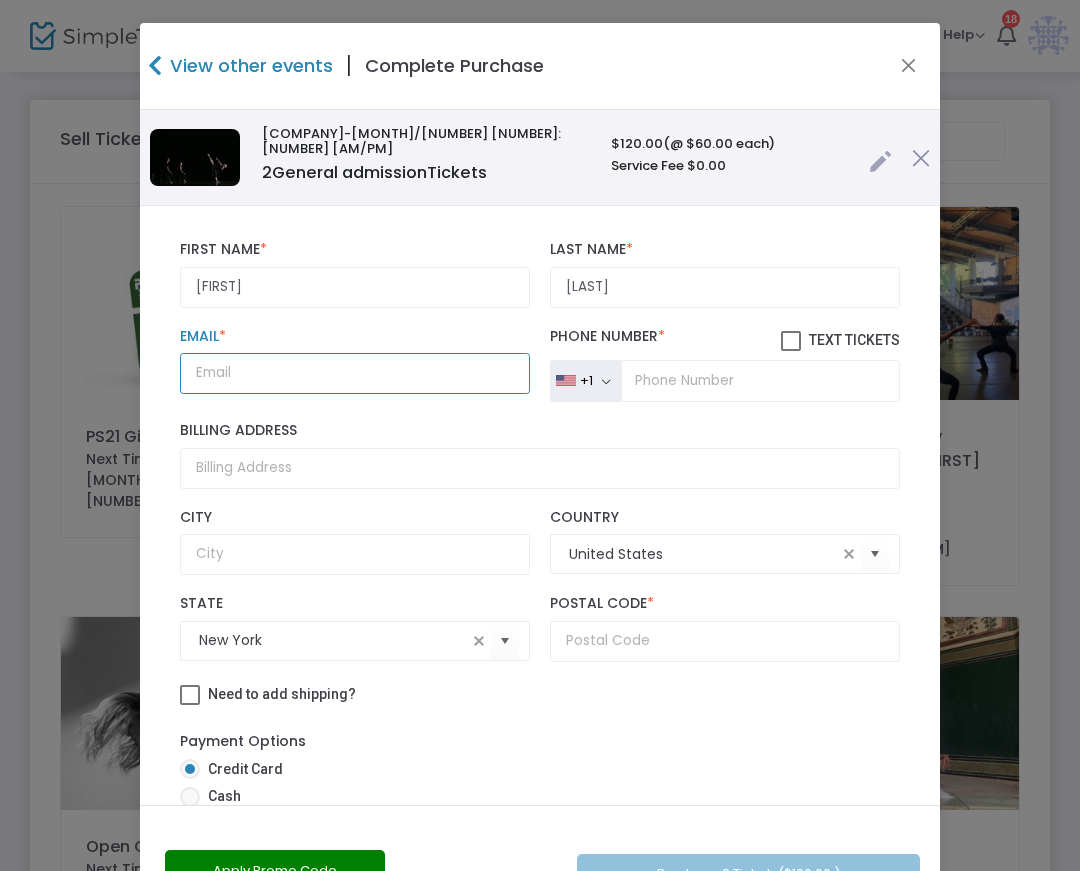 click on "Email  *" at bounding box center [355, 373] 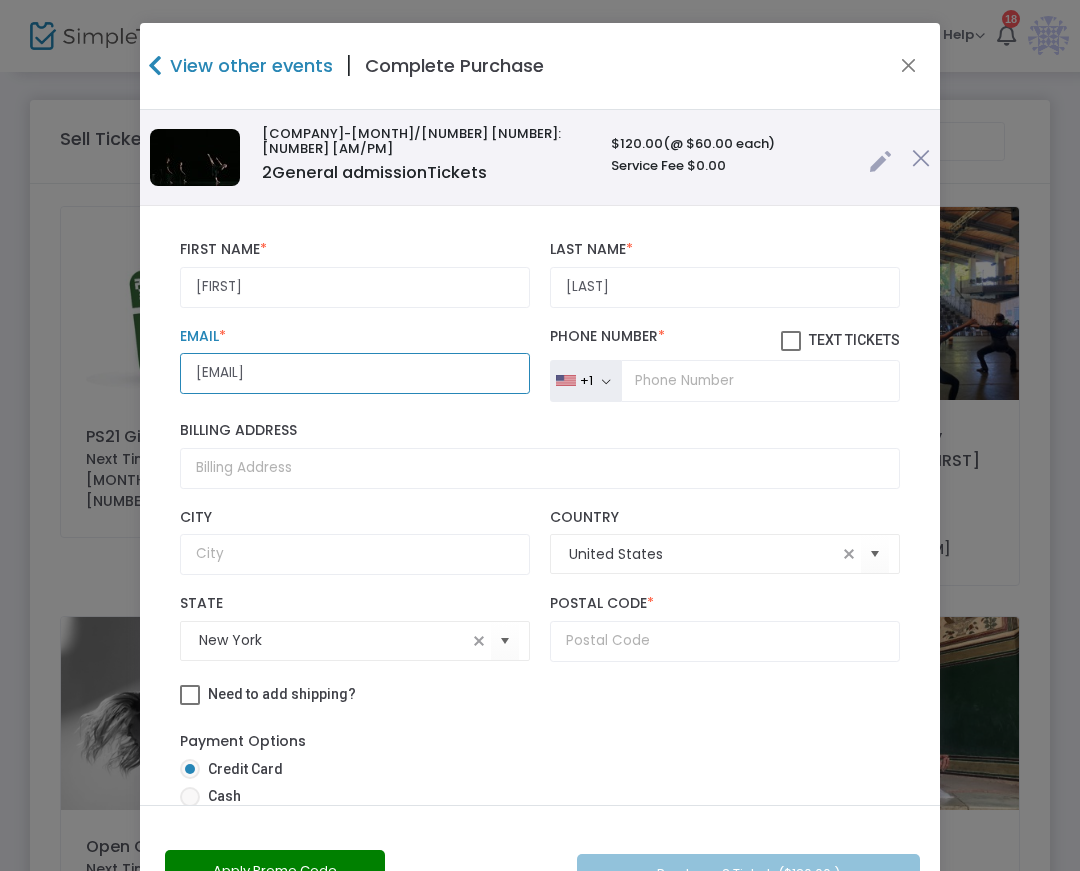type on "[EMAIL]" 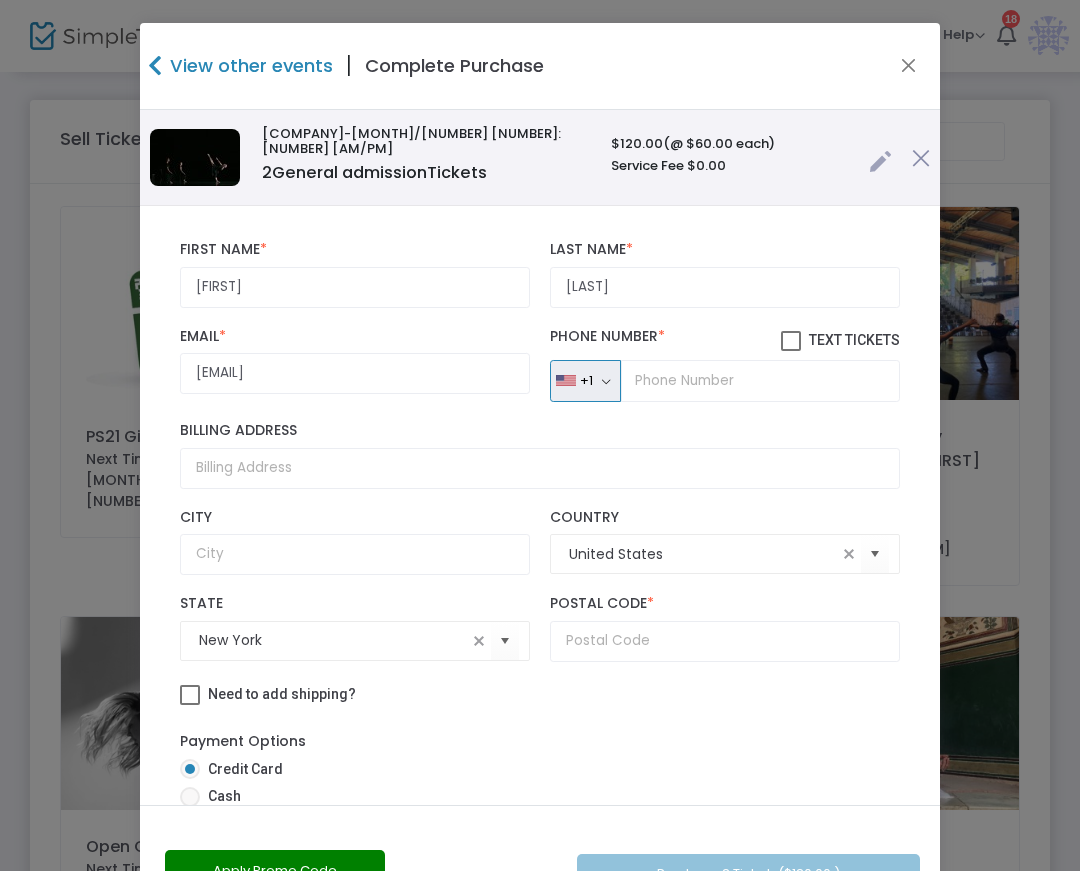 type 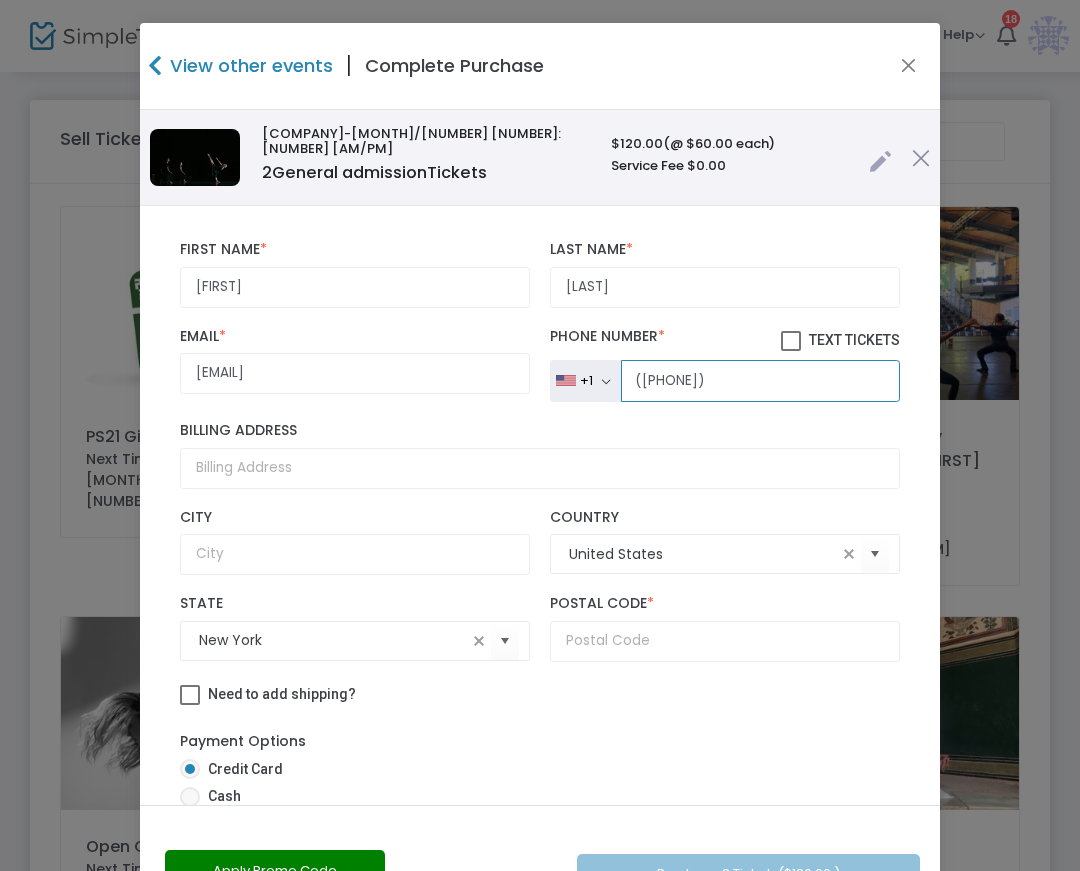 scroll, scrollTop: 10, scrollLeft: 0, axis: vertical 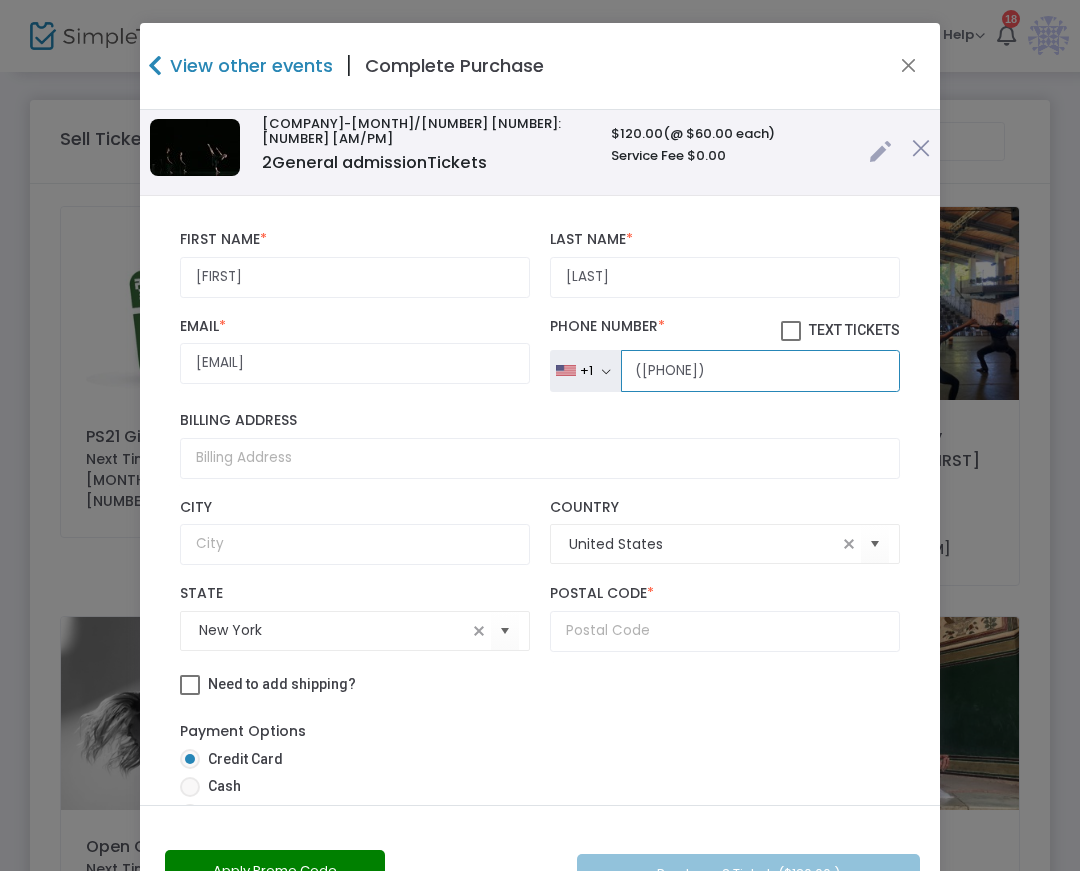 type on "([PHONE])" 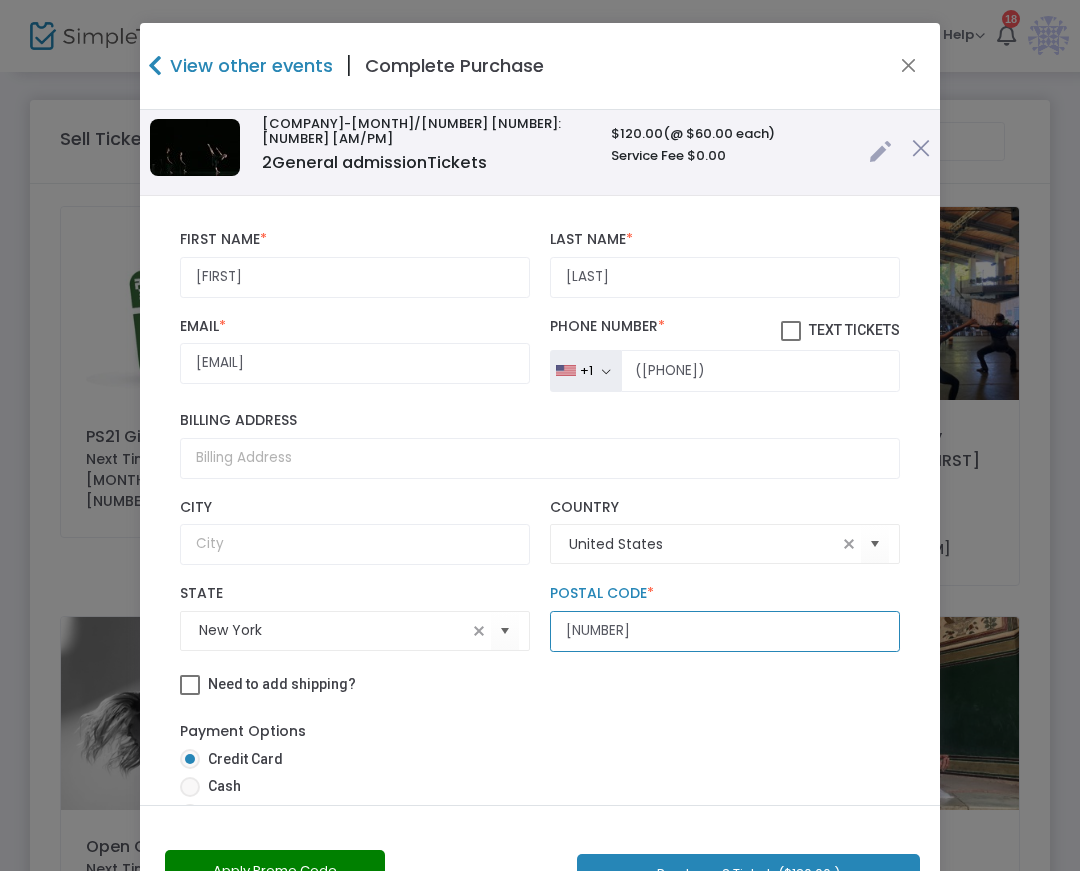 type on "[NUMBER]" 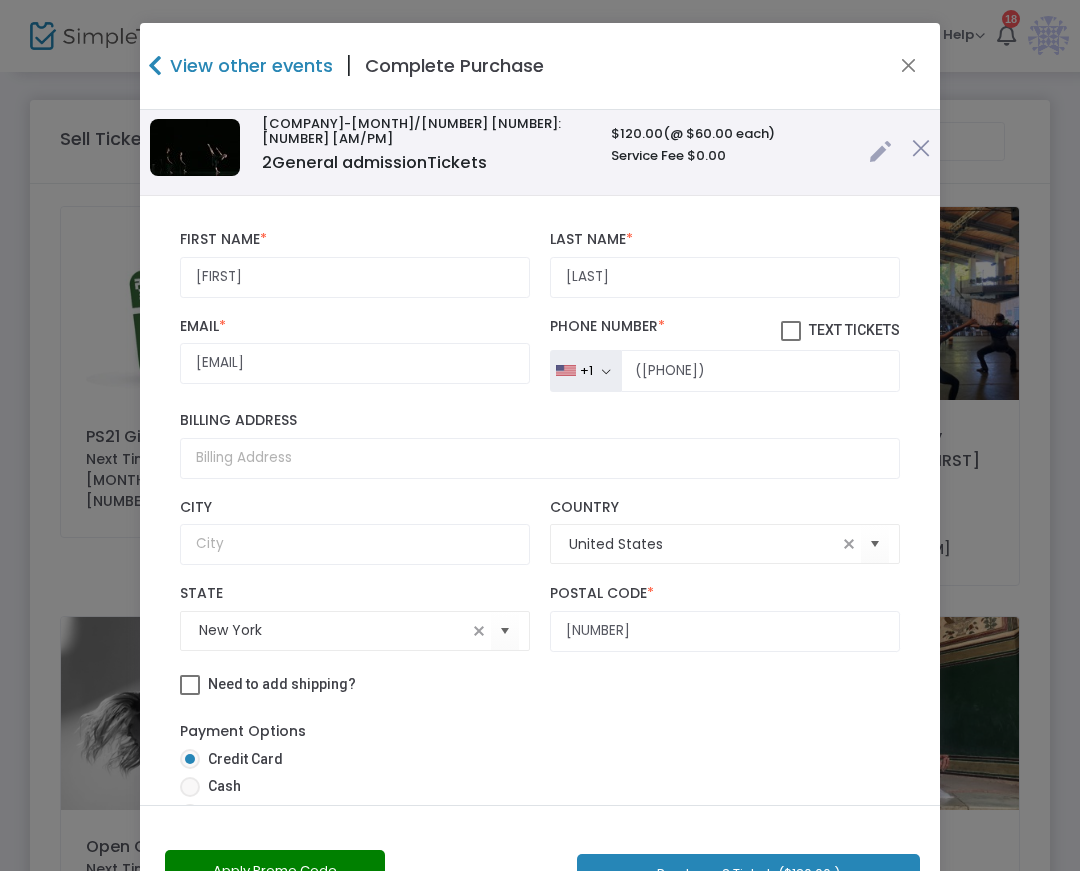 click on "Cash" at bounding box center [540, 790] 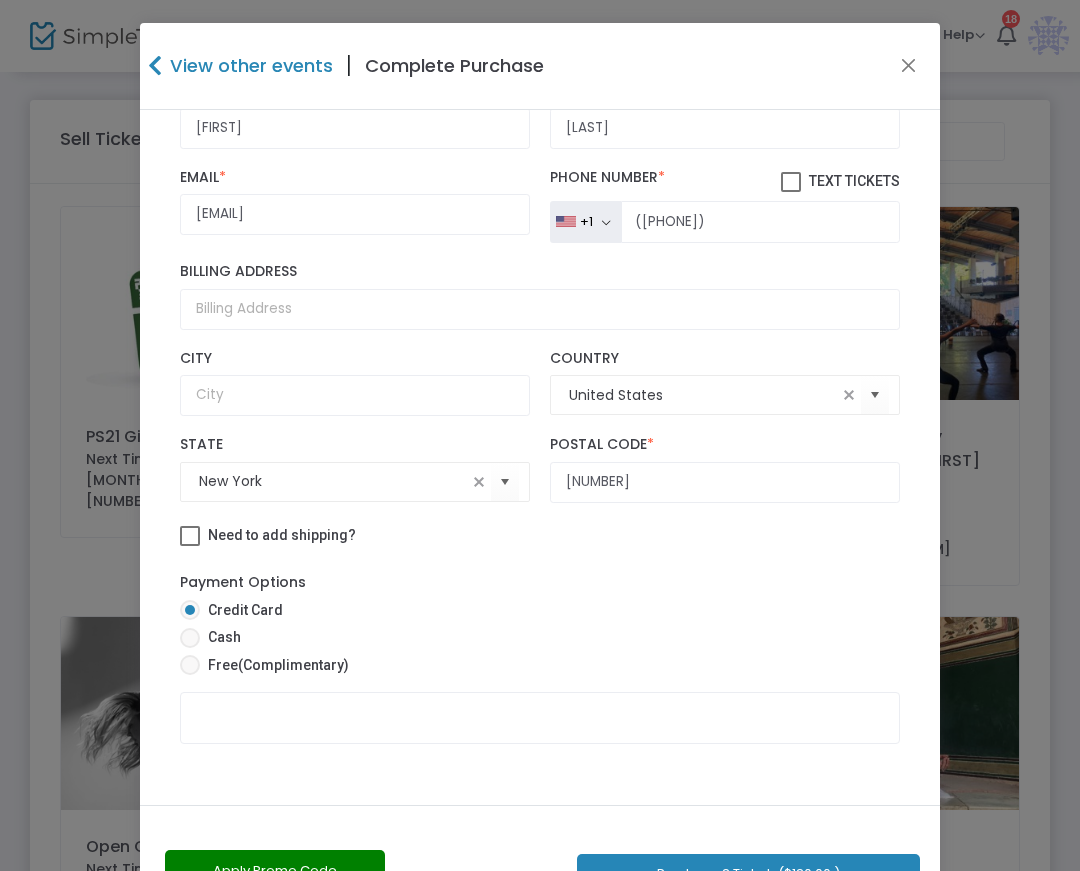 click on "(Complimentary)" at bounding box center [293, 665] 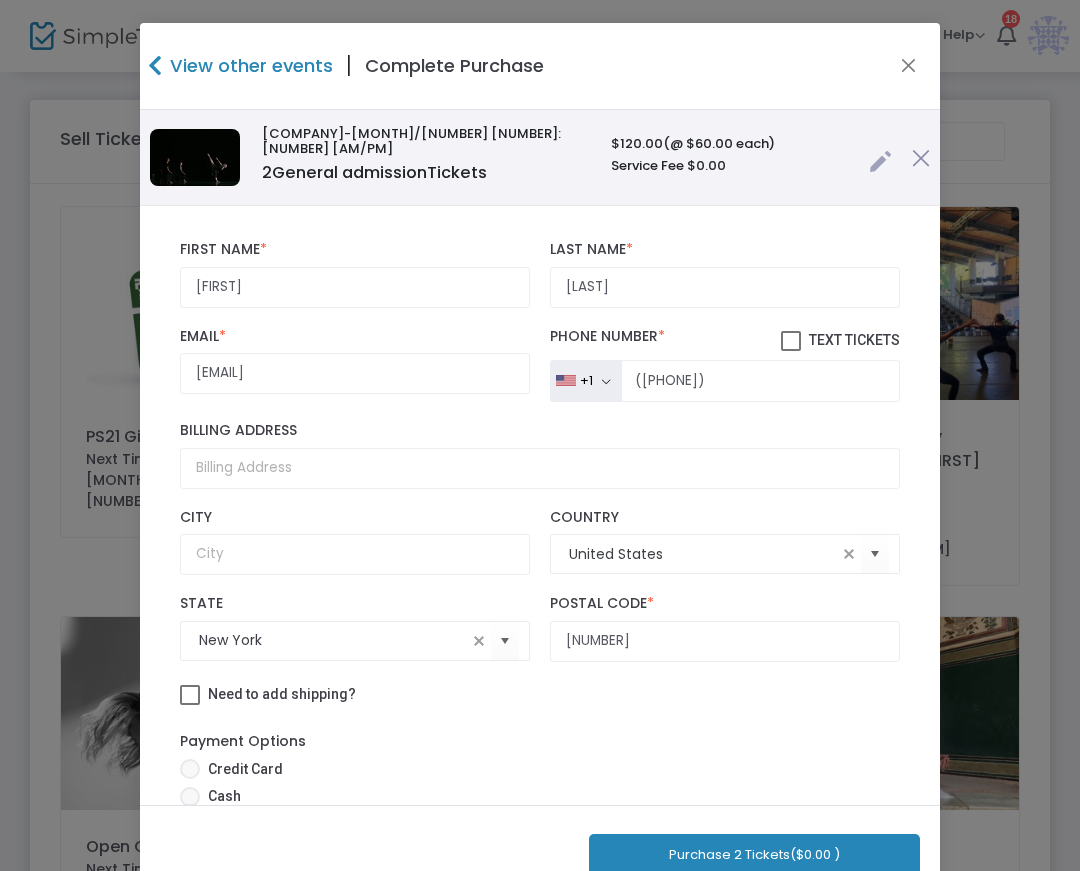 scroll, scrollTop: 6, scrollLeft: 0, axis: vertical 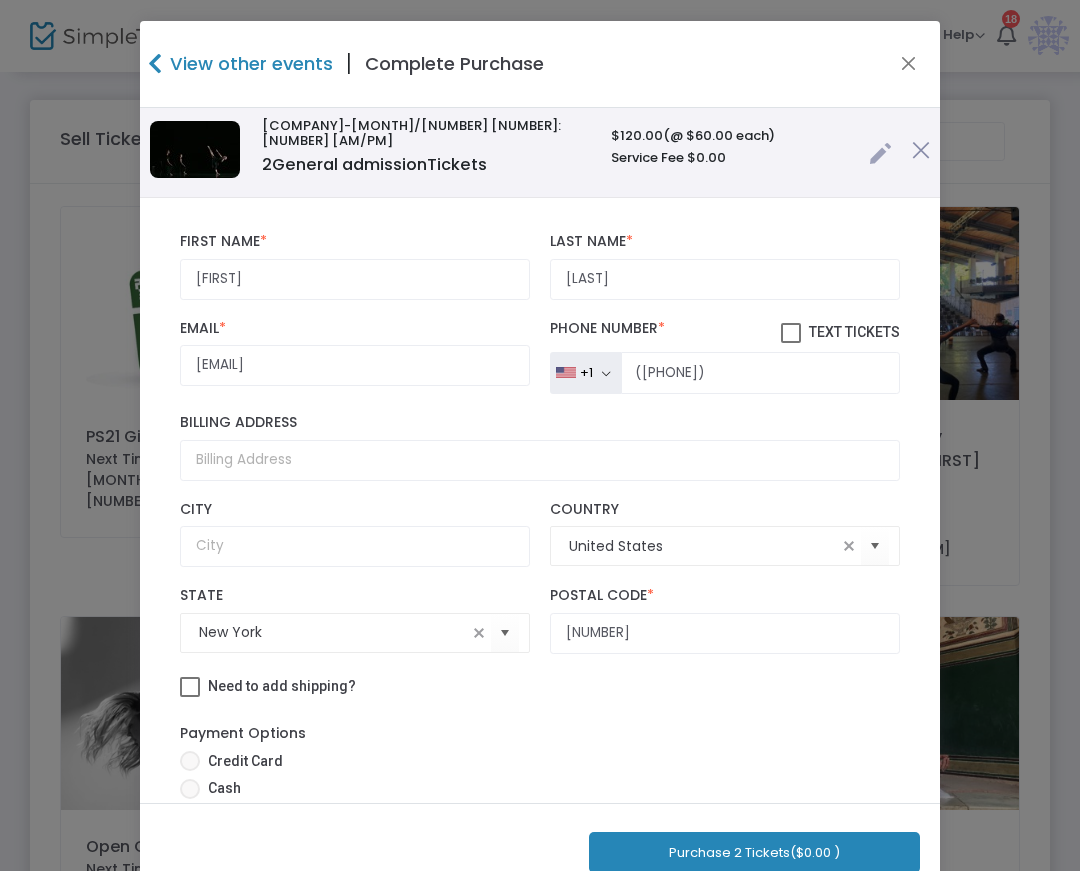click 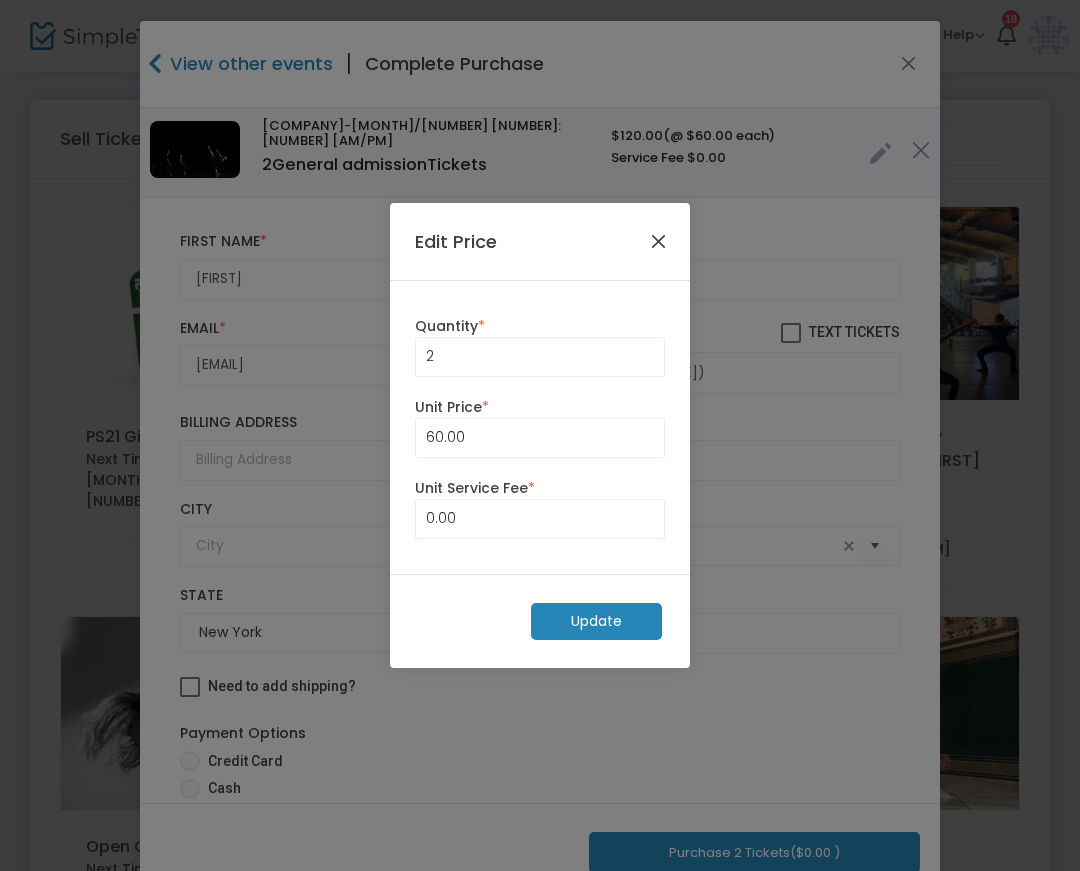 click 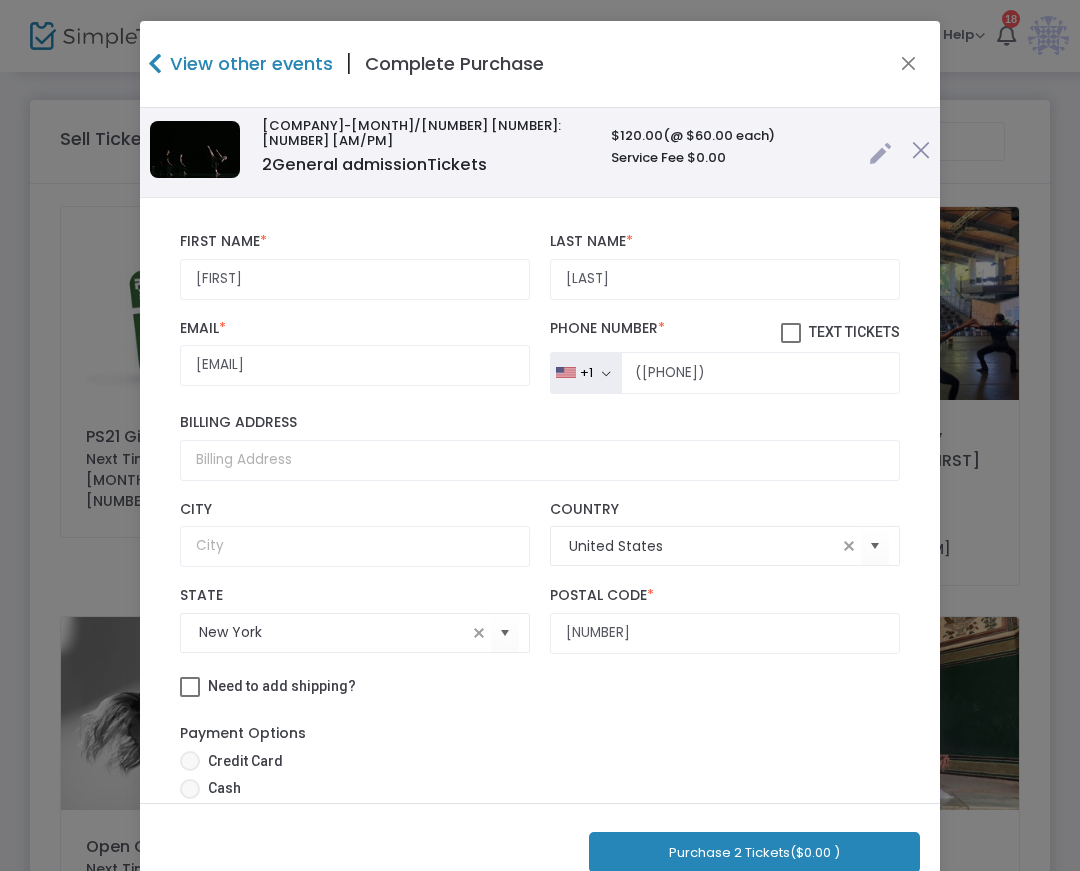click on "View other events" 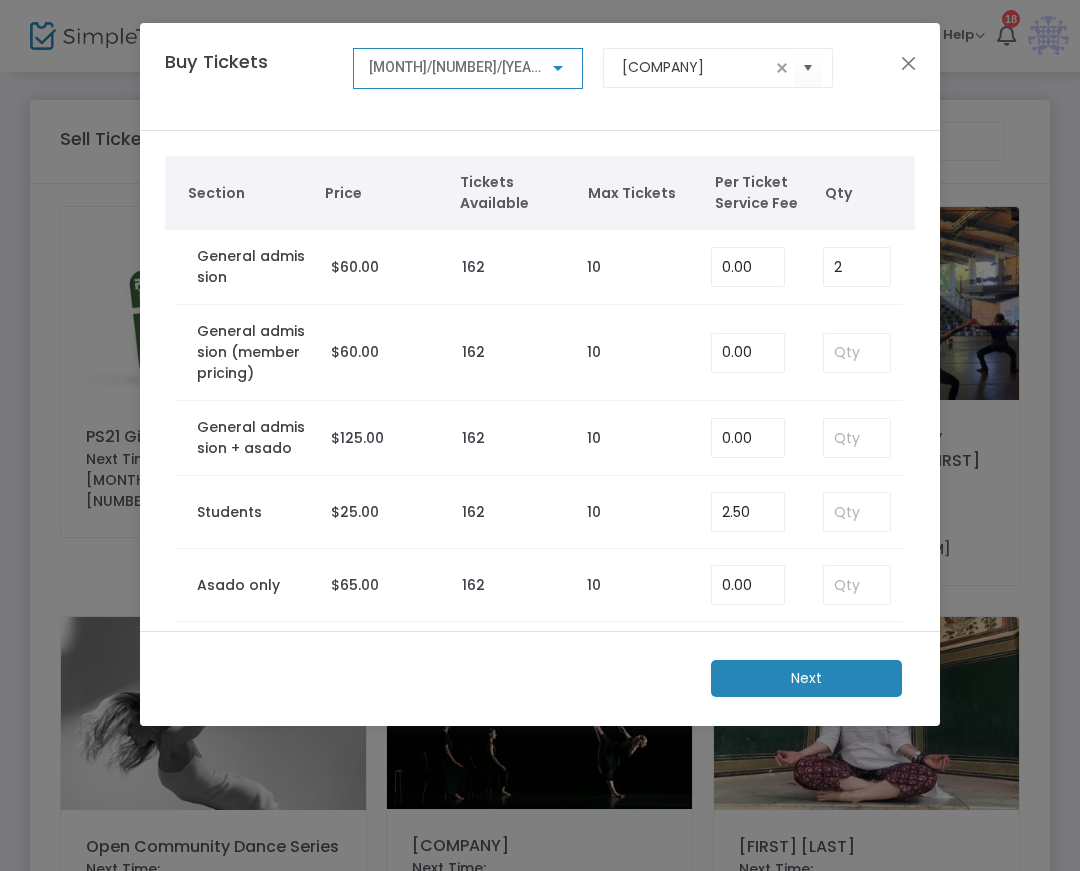 click on "[MONTH]/[NUMBER]/[YEAR] @ [NUMBER]:[NUMBER] [AM/PM] - [MONTH]/[NUMBER]/[YEAR] @ [NUMBER]:[NUMBER] [AM/PM]" at bounding box center (761, 67) 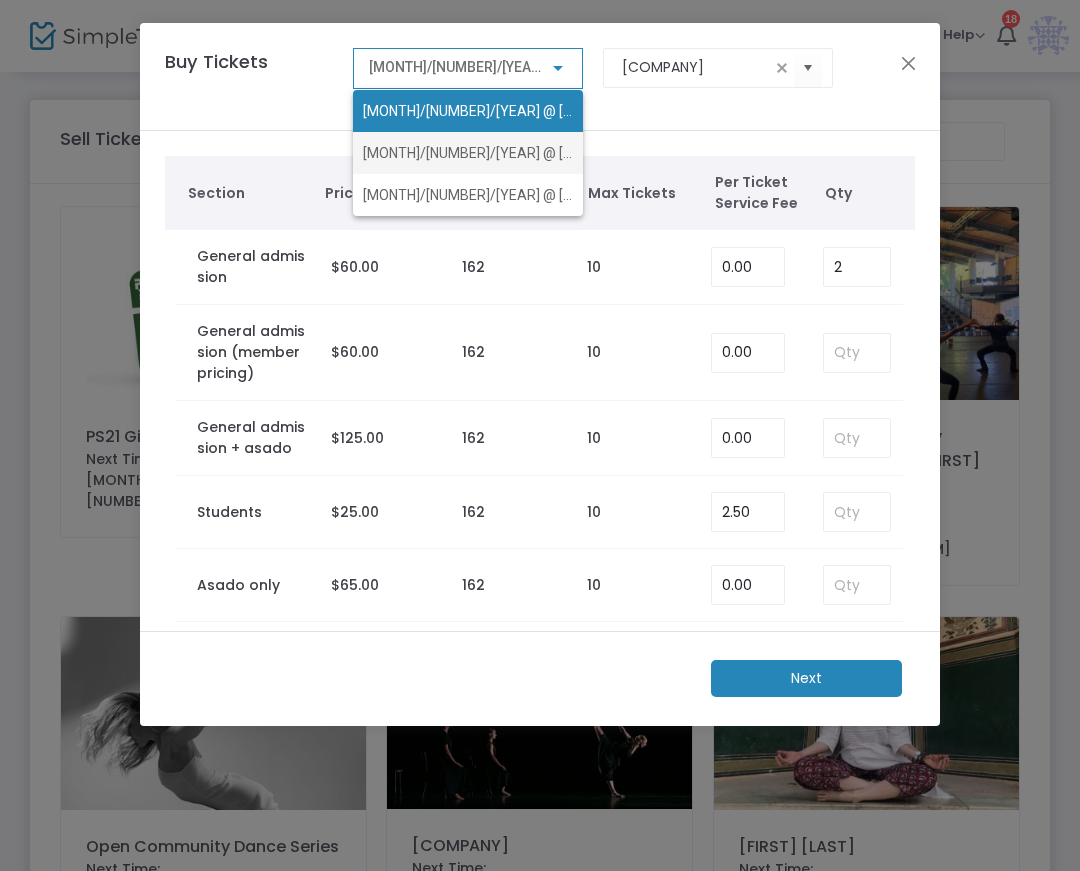 click on "[MONTH]/[NUMBER]/[YEAR] @ [NUMBER]:[NUMBER] [AM/PM] - [MONTH]/[NUMBER]/[YEAR] @ [NUMBER]:[NUMBER] [AM/PM]" at bounding box center (755, 153) 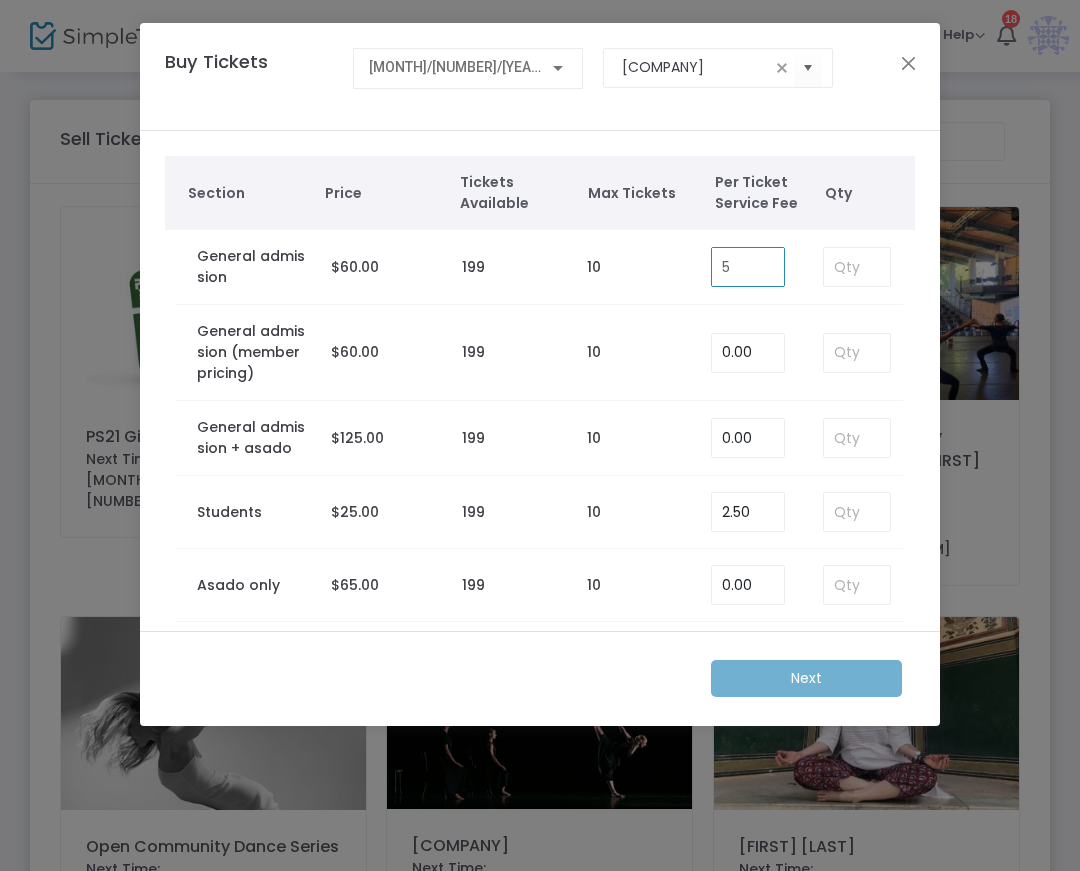 click on "5" at bounding box center [748, 267] 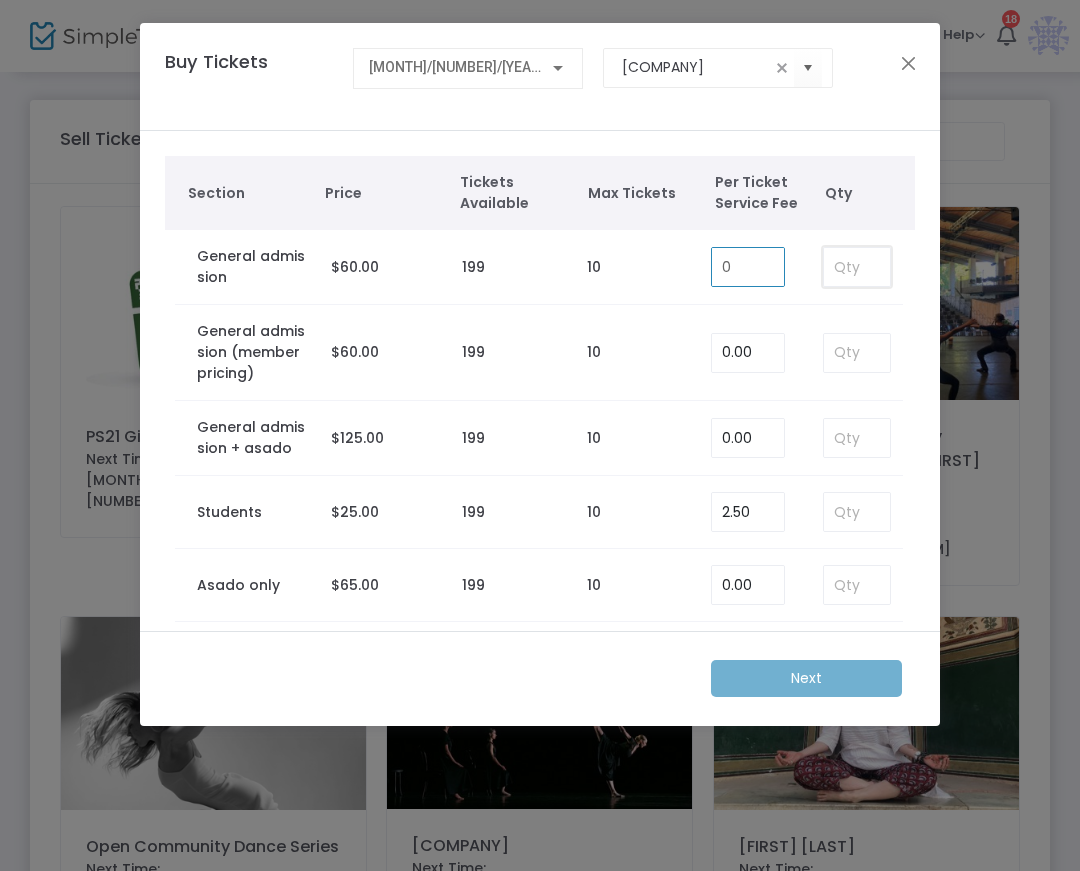 type on "0.00" 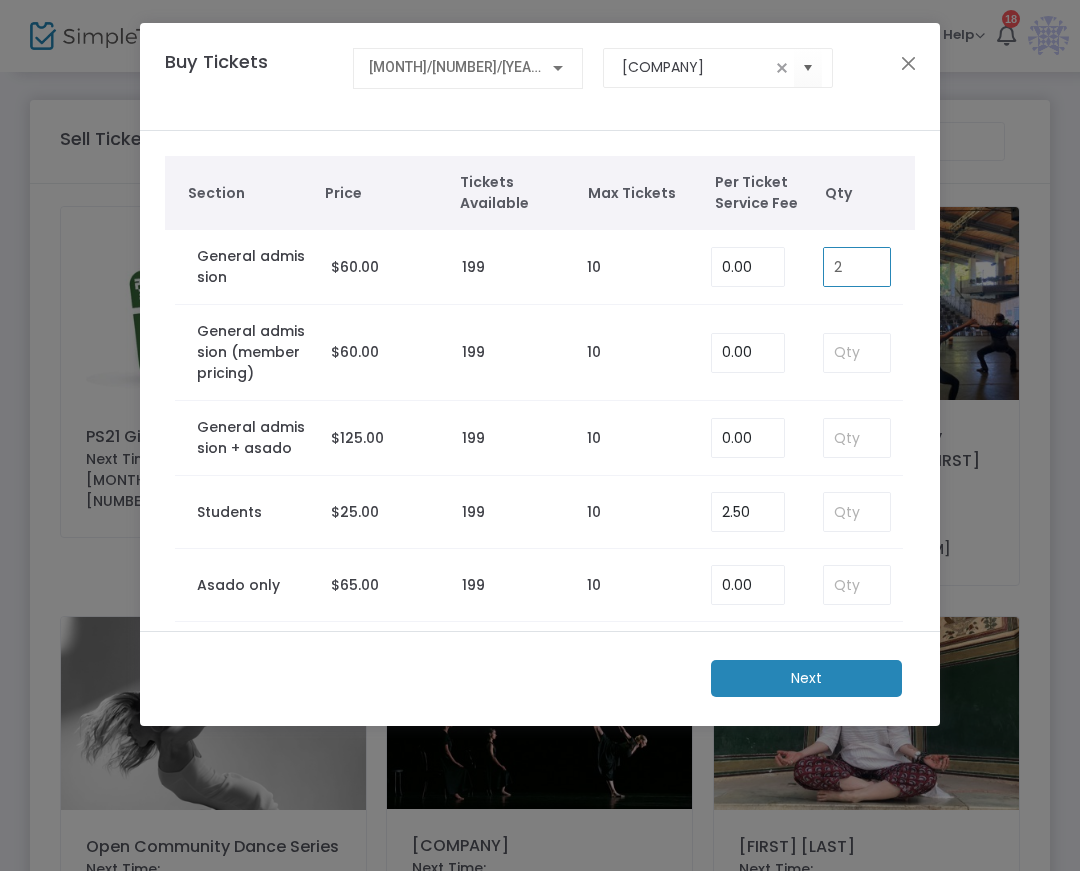 type on "2" 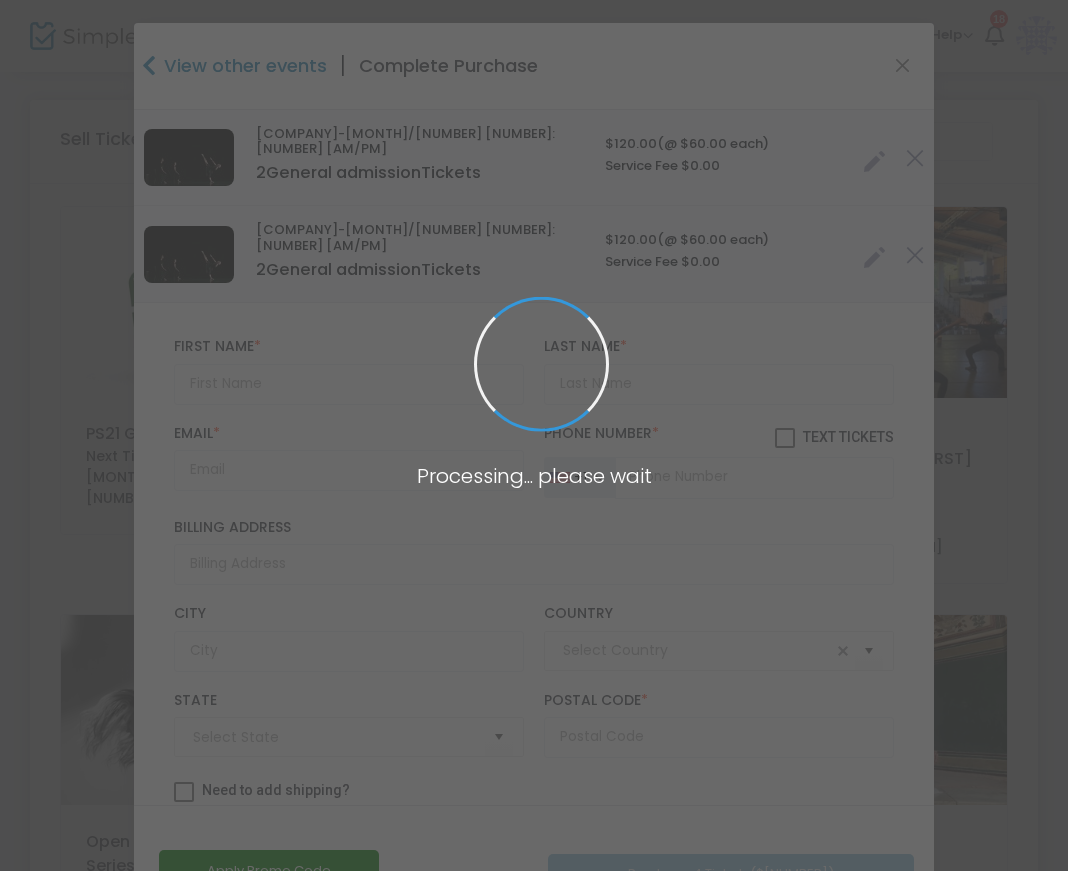 type on "United States" 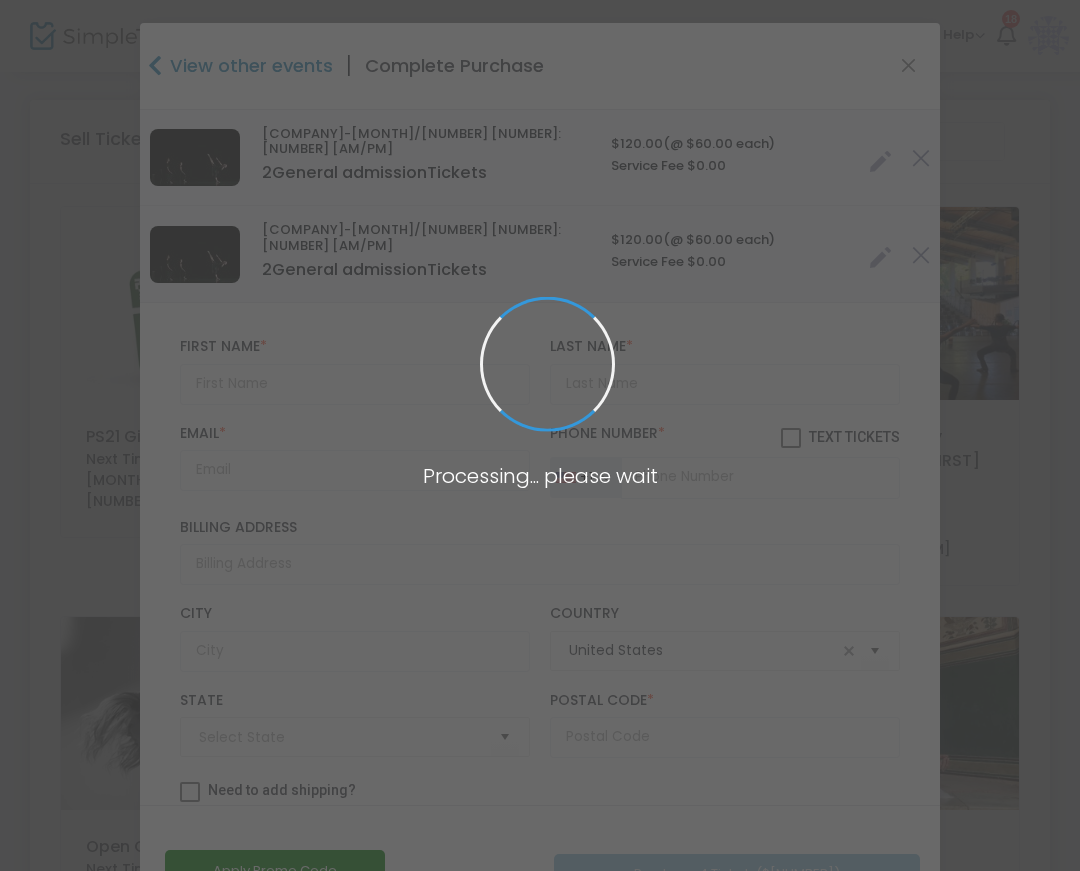 type on "New York" 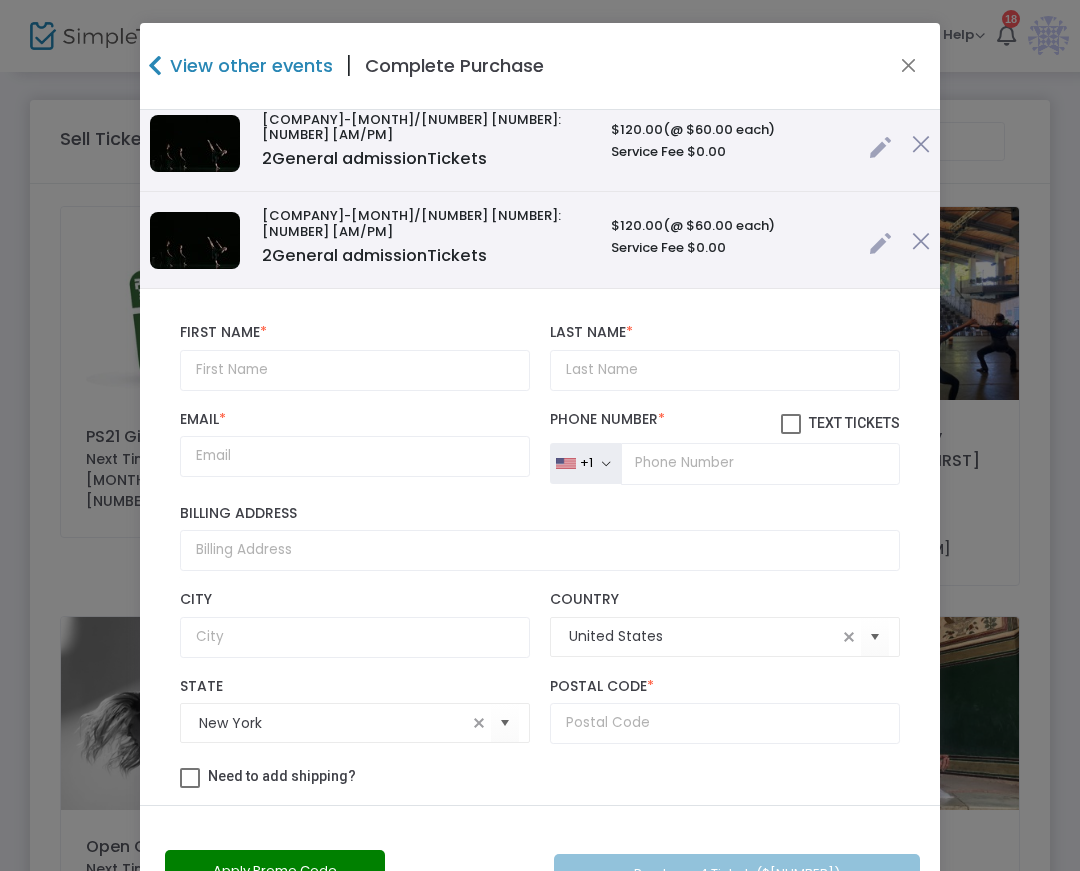 click 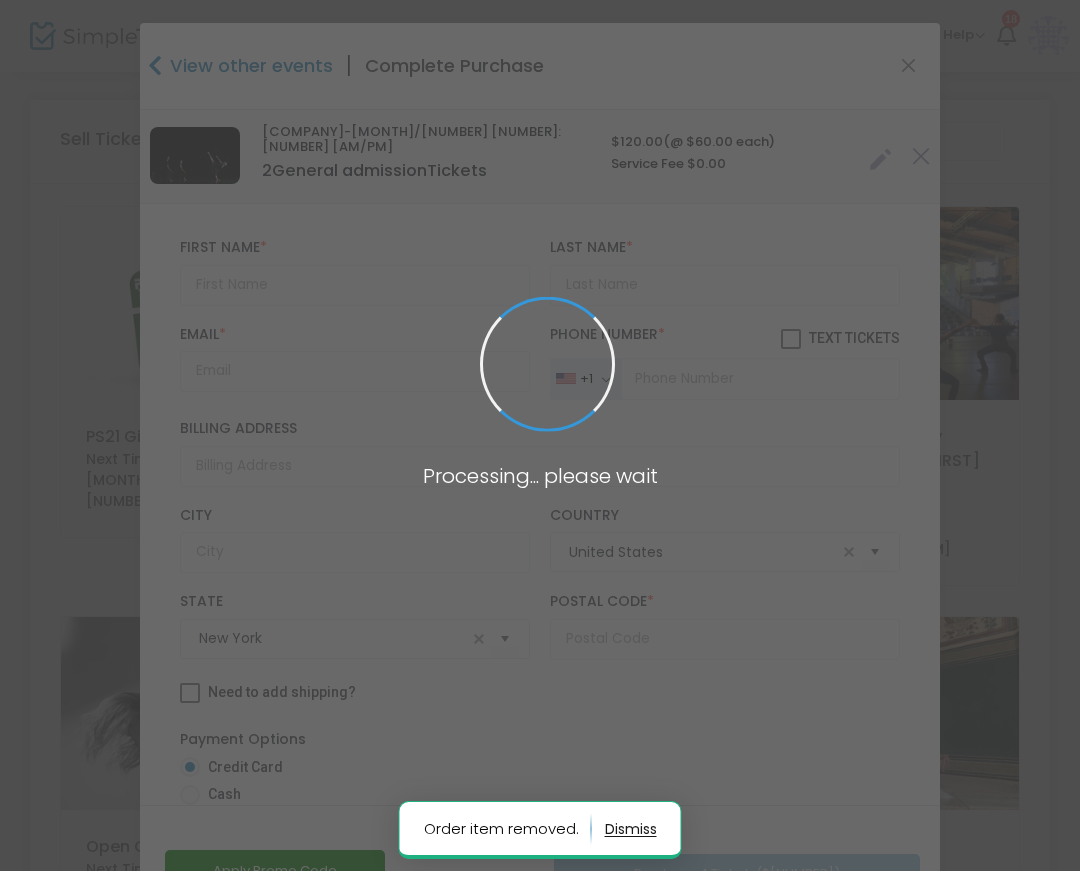 scroll, scrollTop: 0, scrollLeft: 0, axis: both 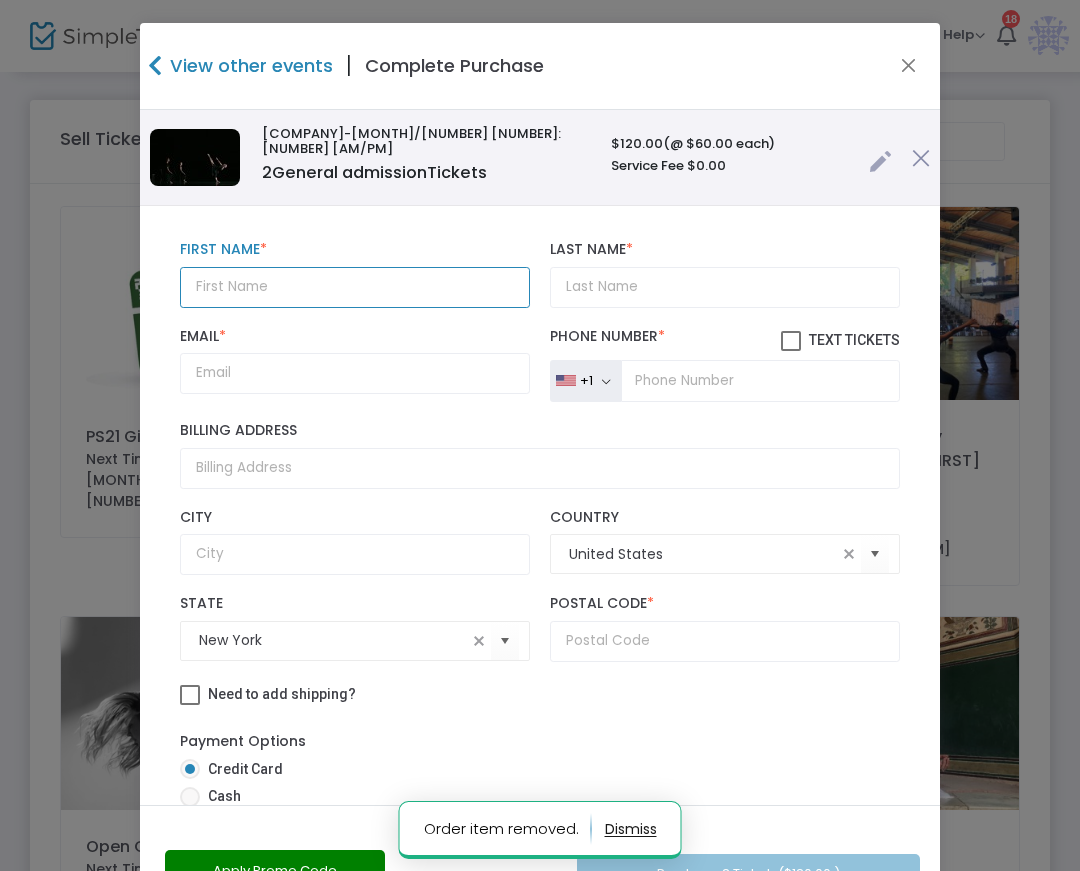 click at bounding box center (355, 287) 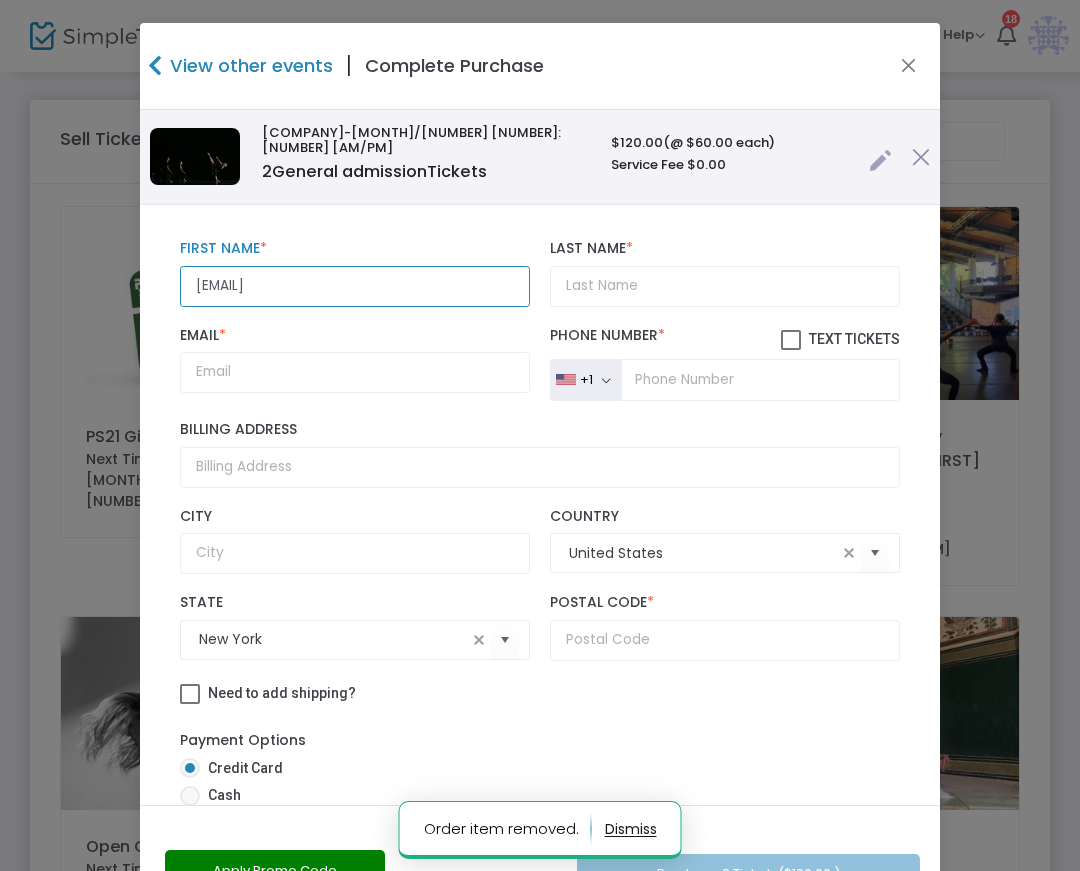 type 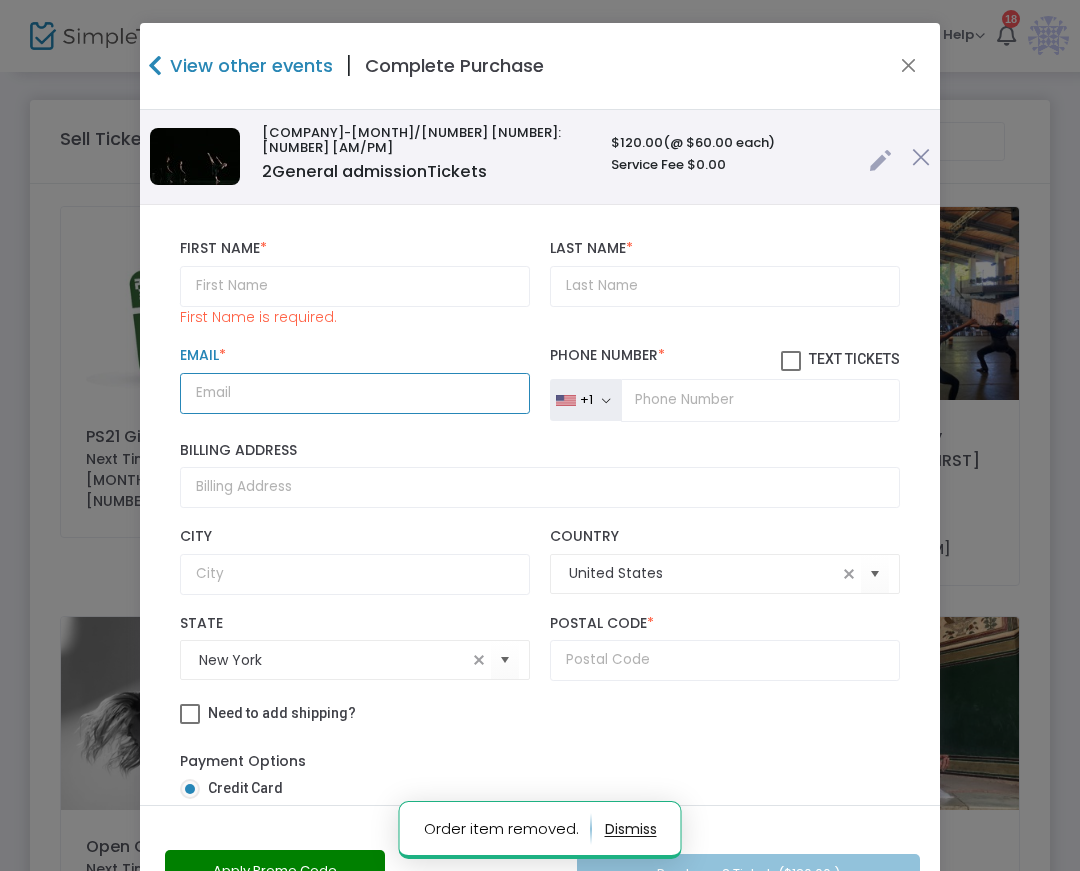 click on "Email  *  Email is required and valid." 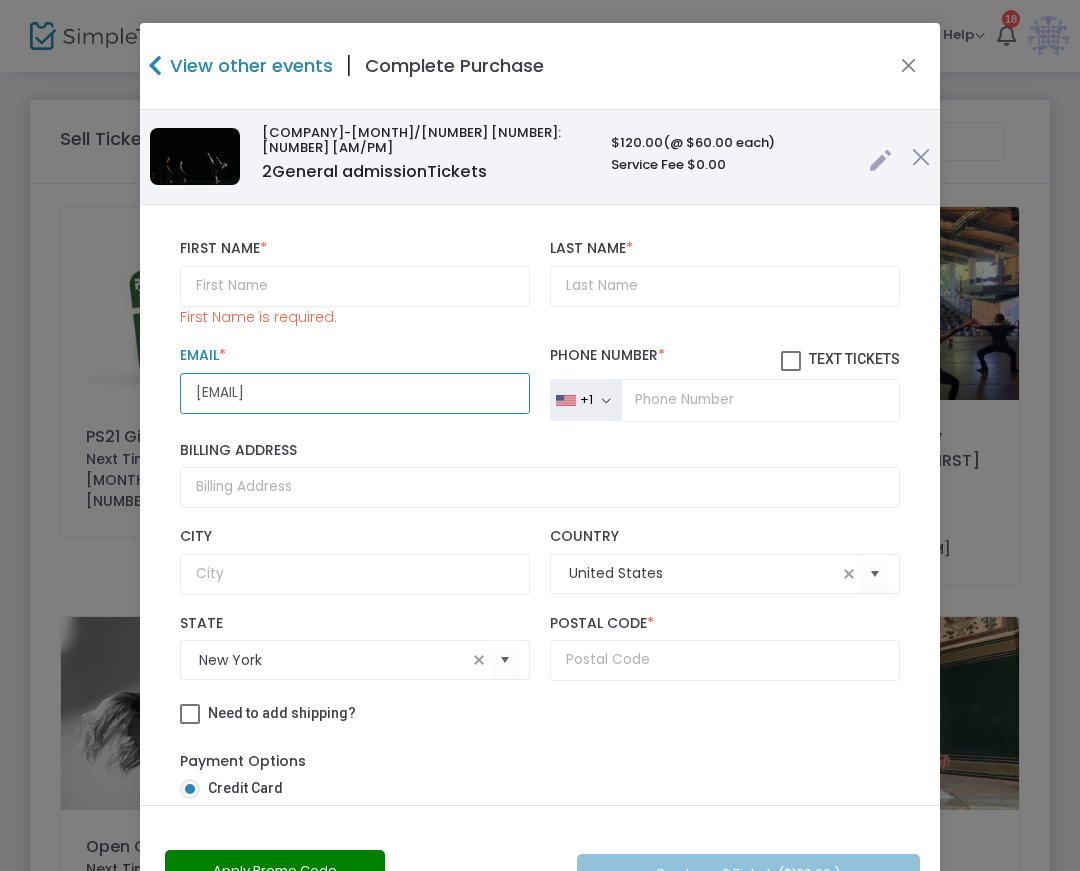 type on "[EMAIL]" 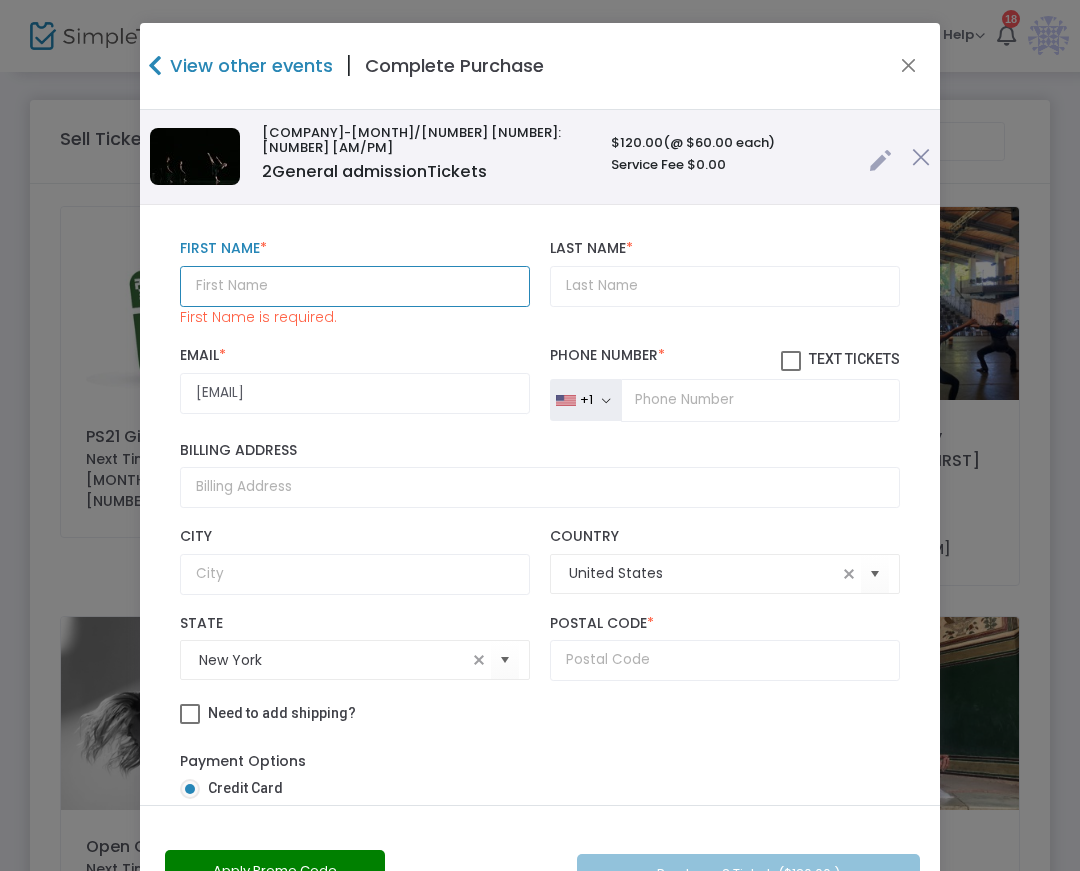 click at bounding box center [355, 286] 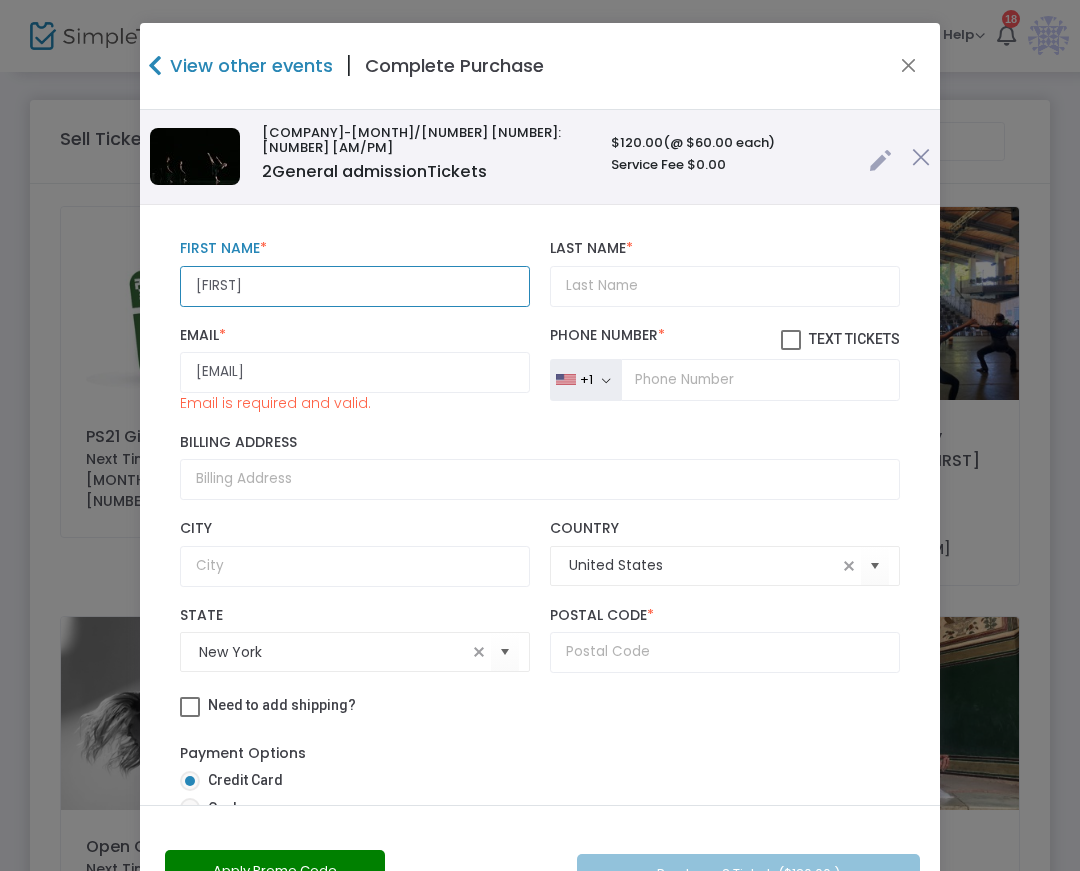 type on "[FIRST]" 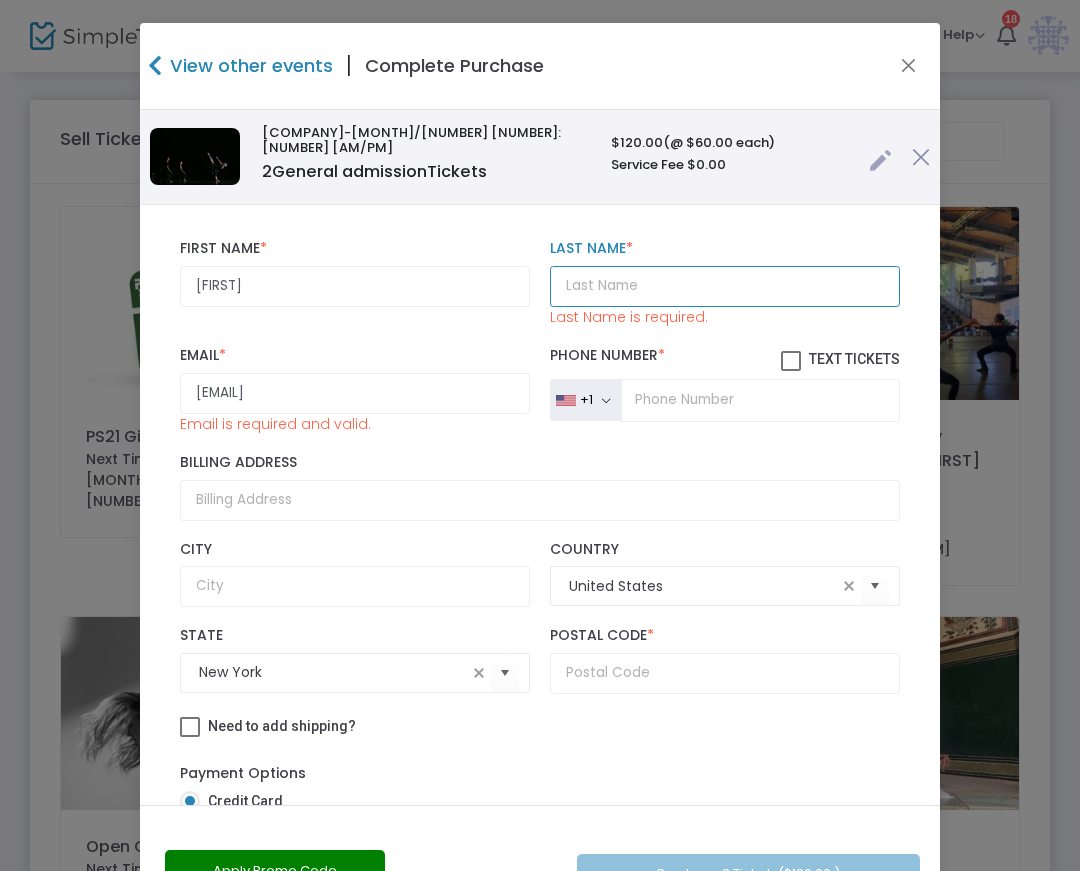 paste on "[LAST]" 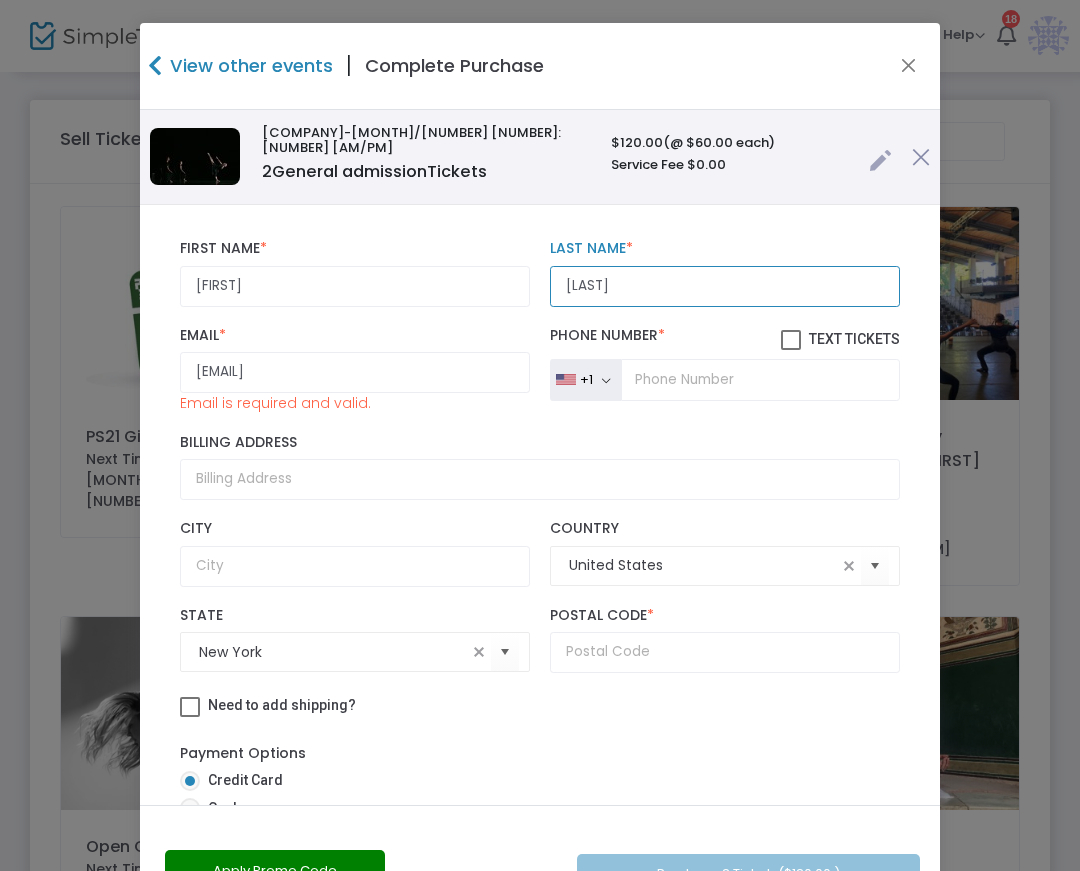 type on "[LAST]" 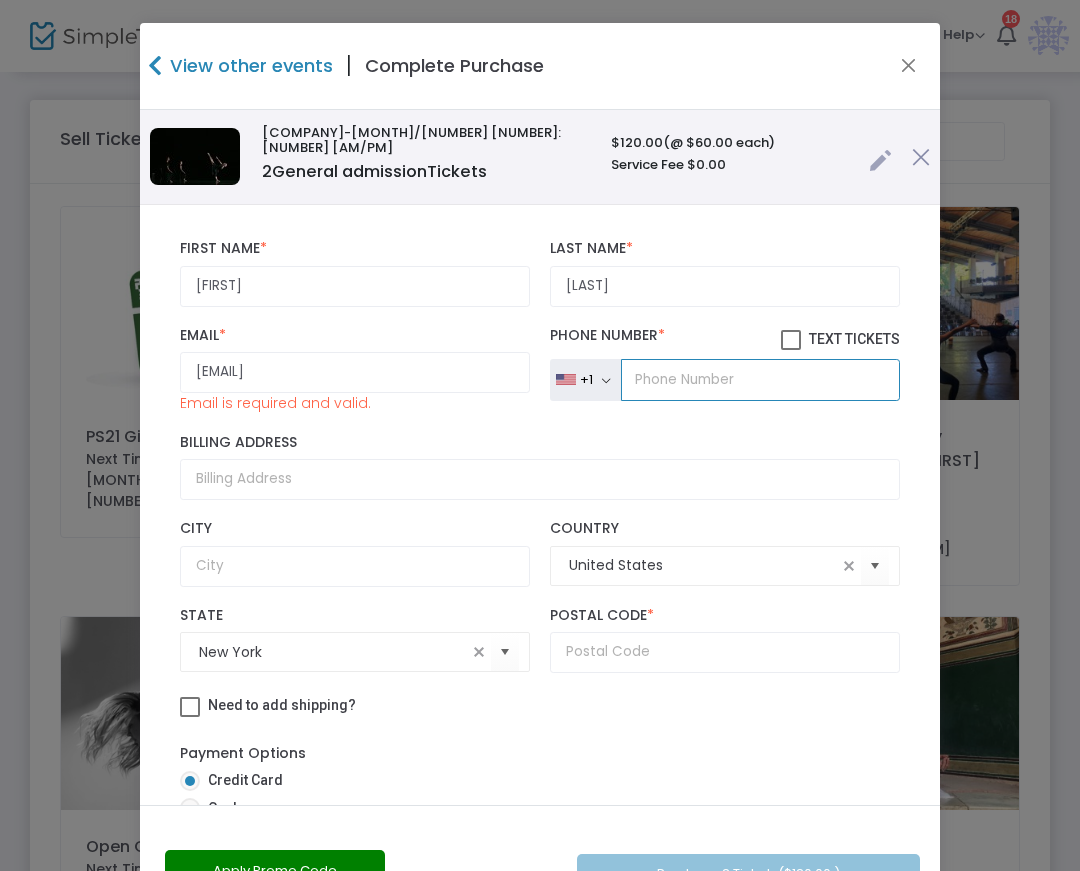 click at bounding box center (760, 380) 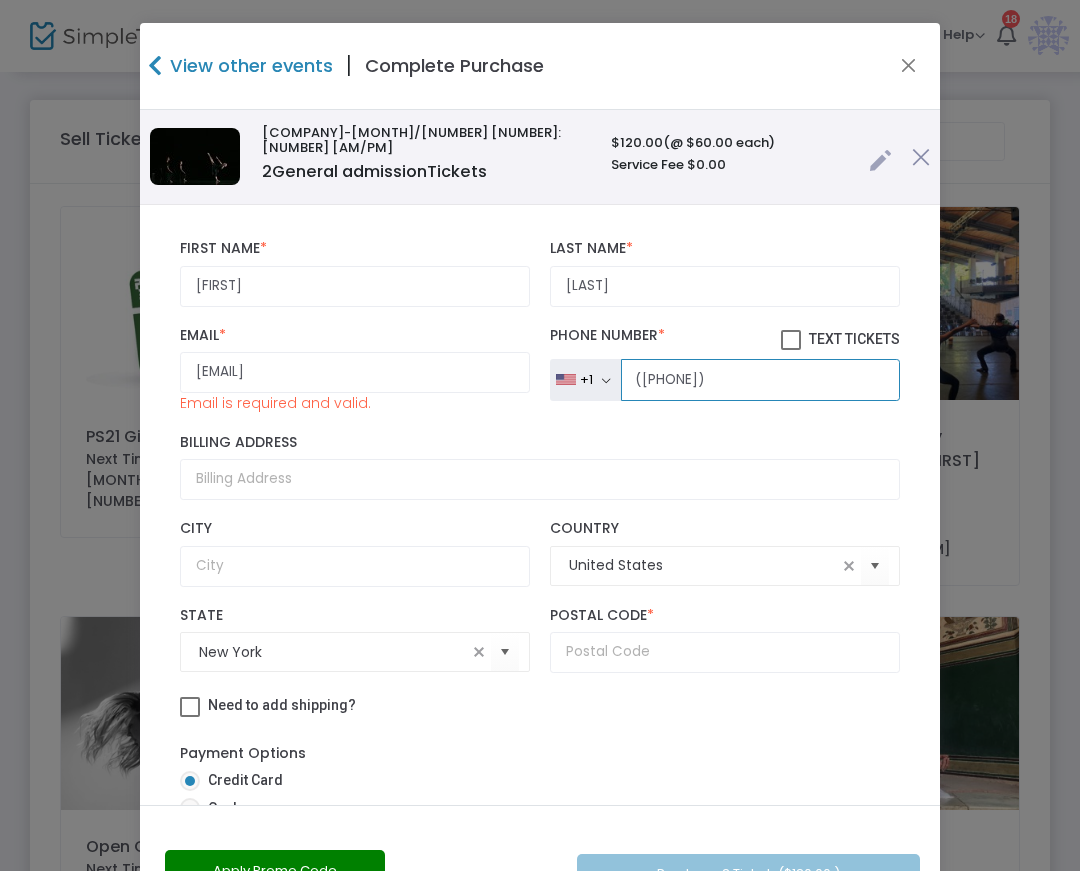 type on "([PHONE])" 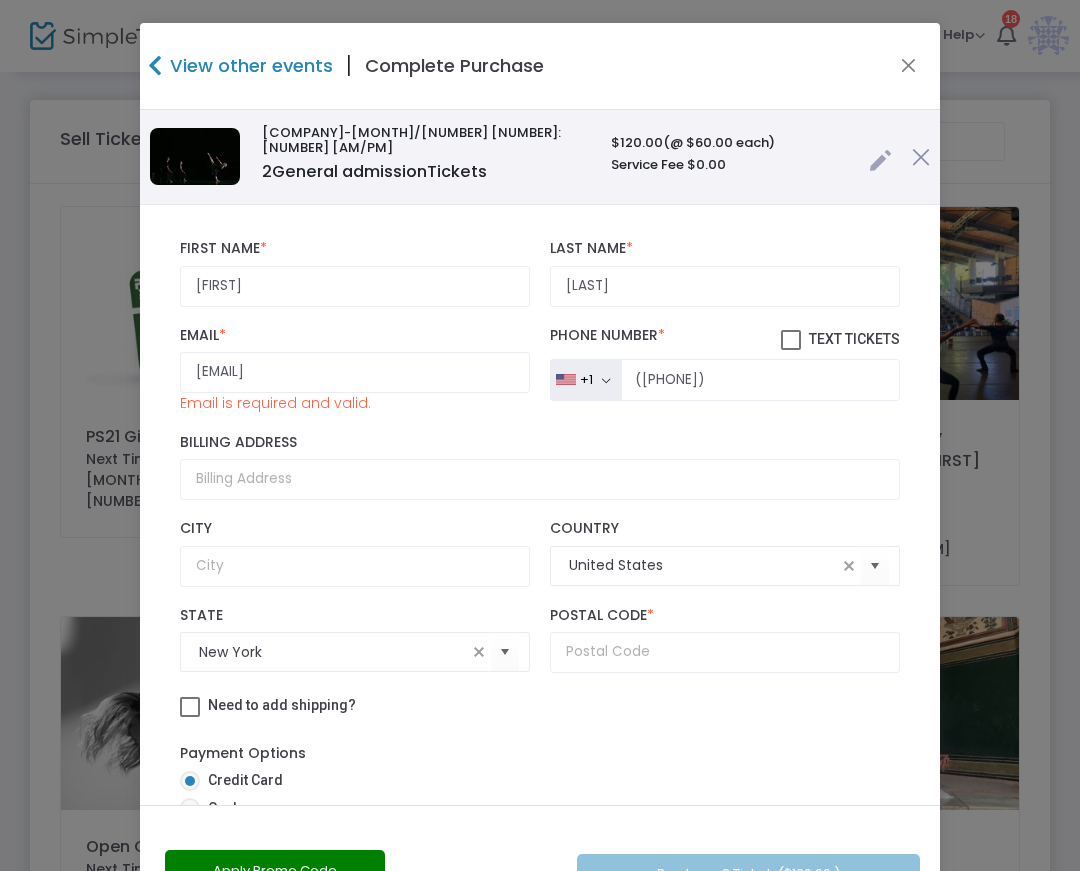 click on "Billing Address" 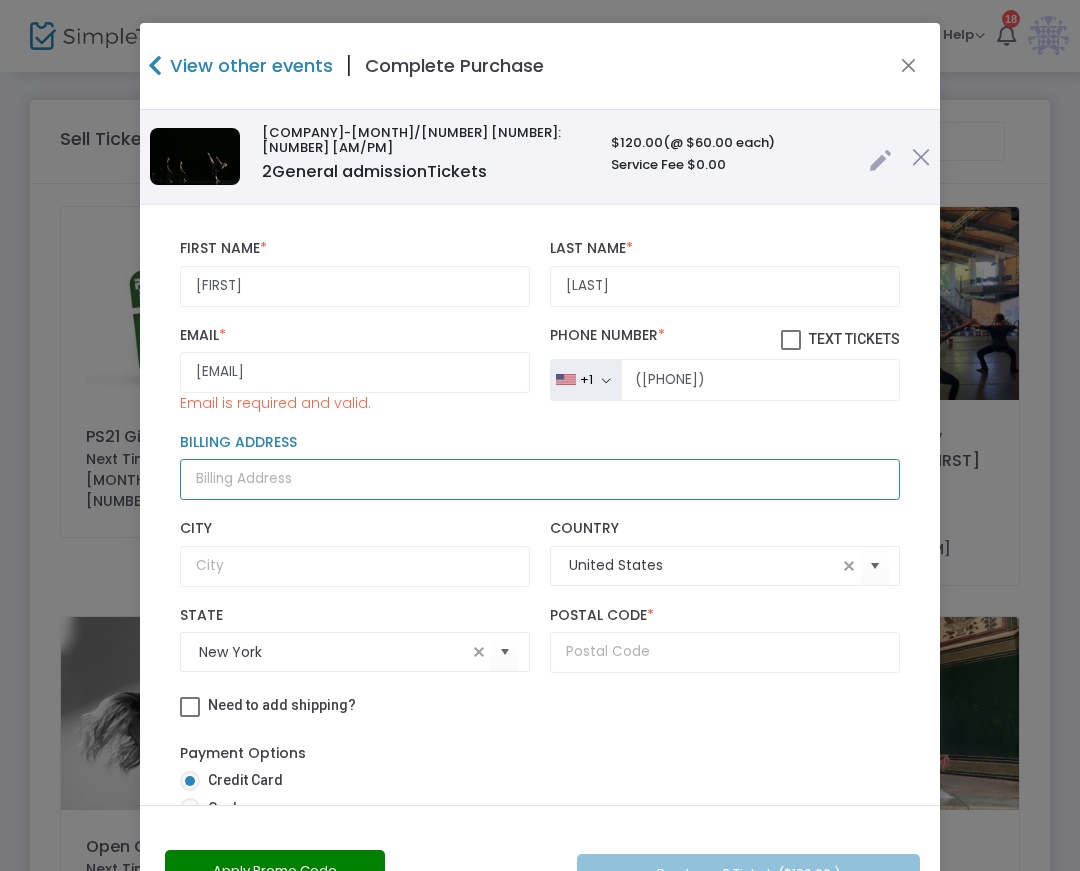 click on "Billing Address" at bounding box center (540, 479) 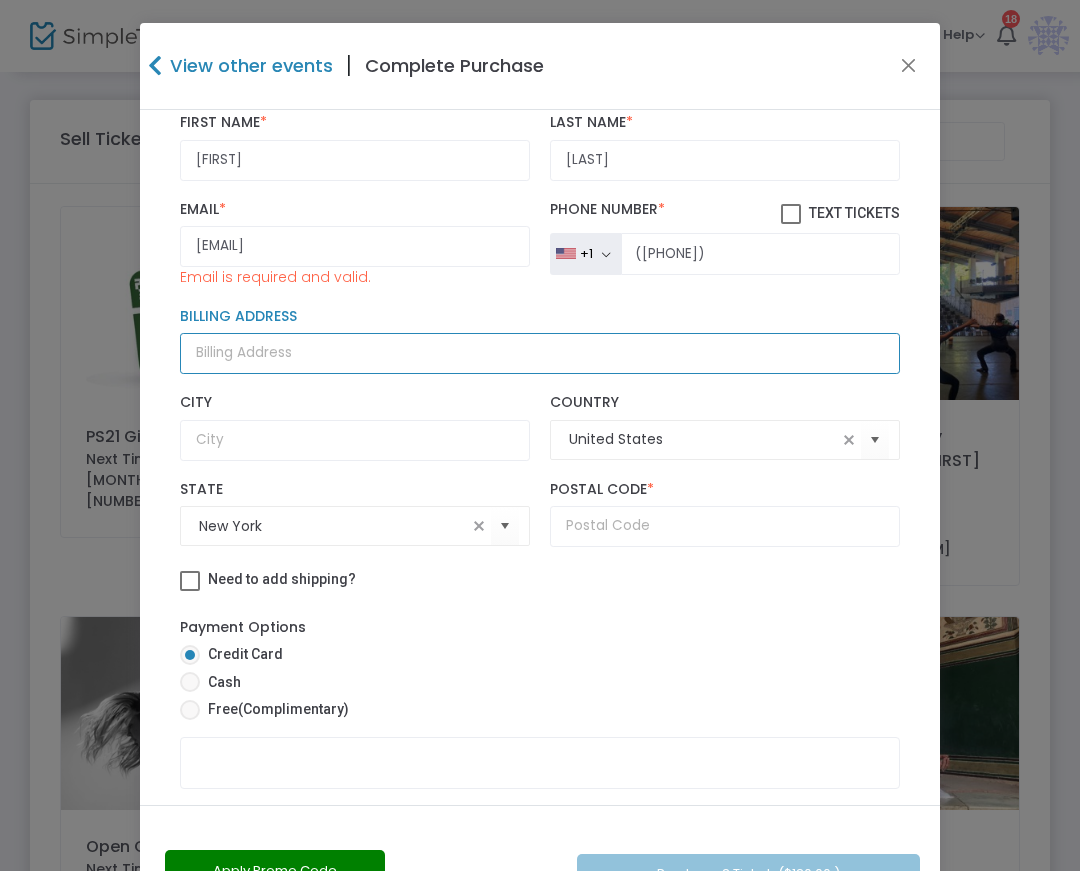 scroll, scrollTop: 129, scrollLeft: 0, axis: vertical 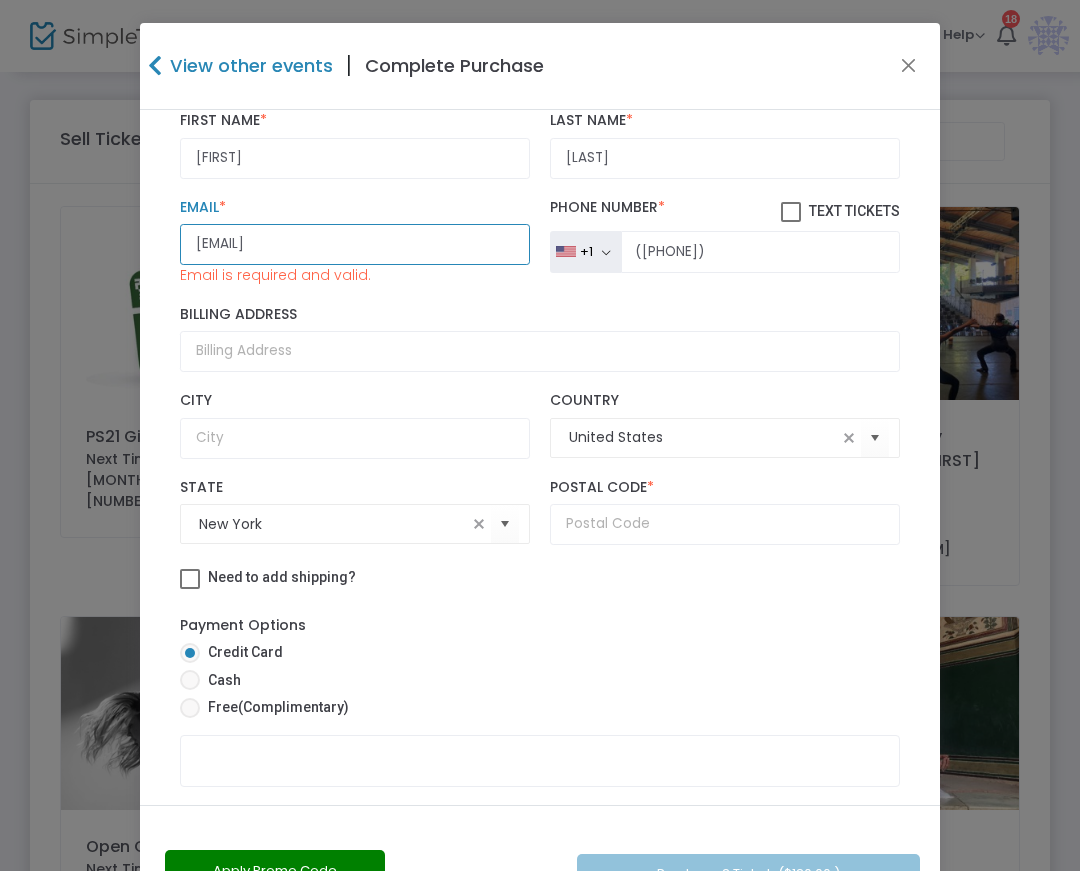 click on "[EMAIL]" at bounding box center [355, 244] 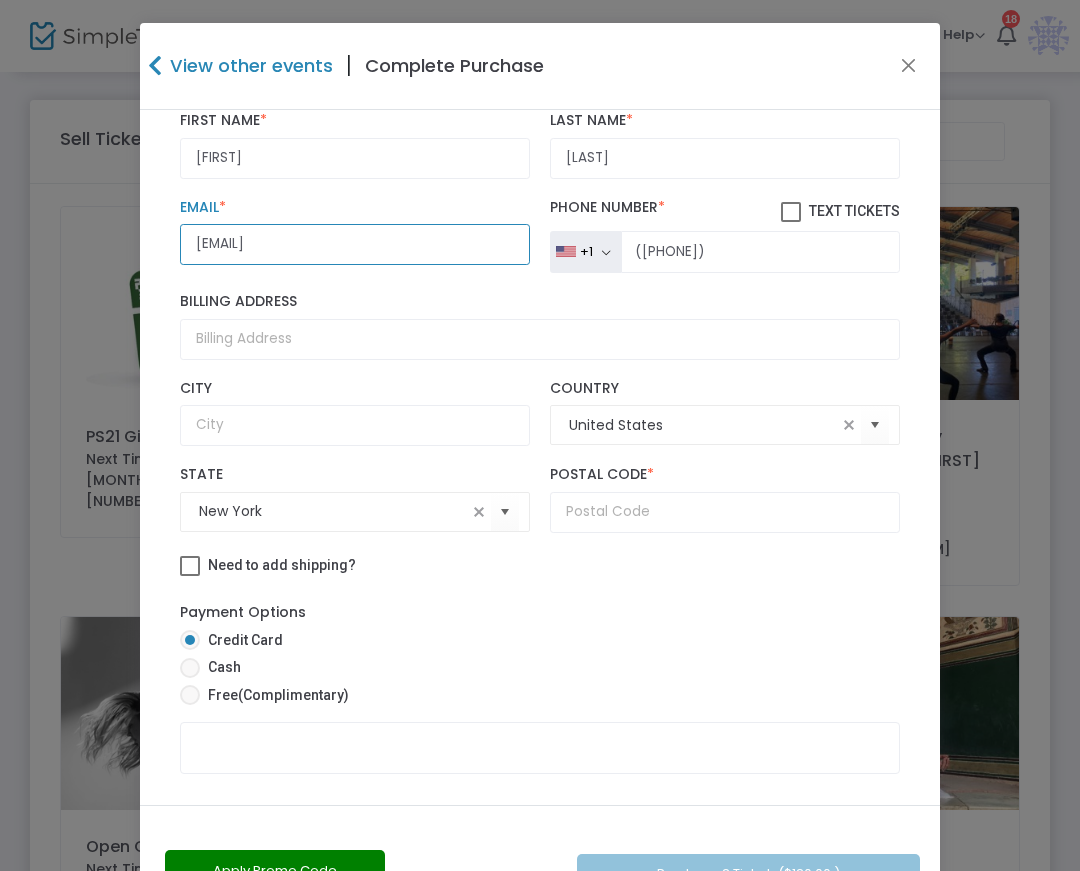 scroll, scrollTop: 130, scrollLeft: 0, axis: vertical 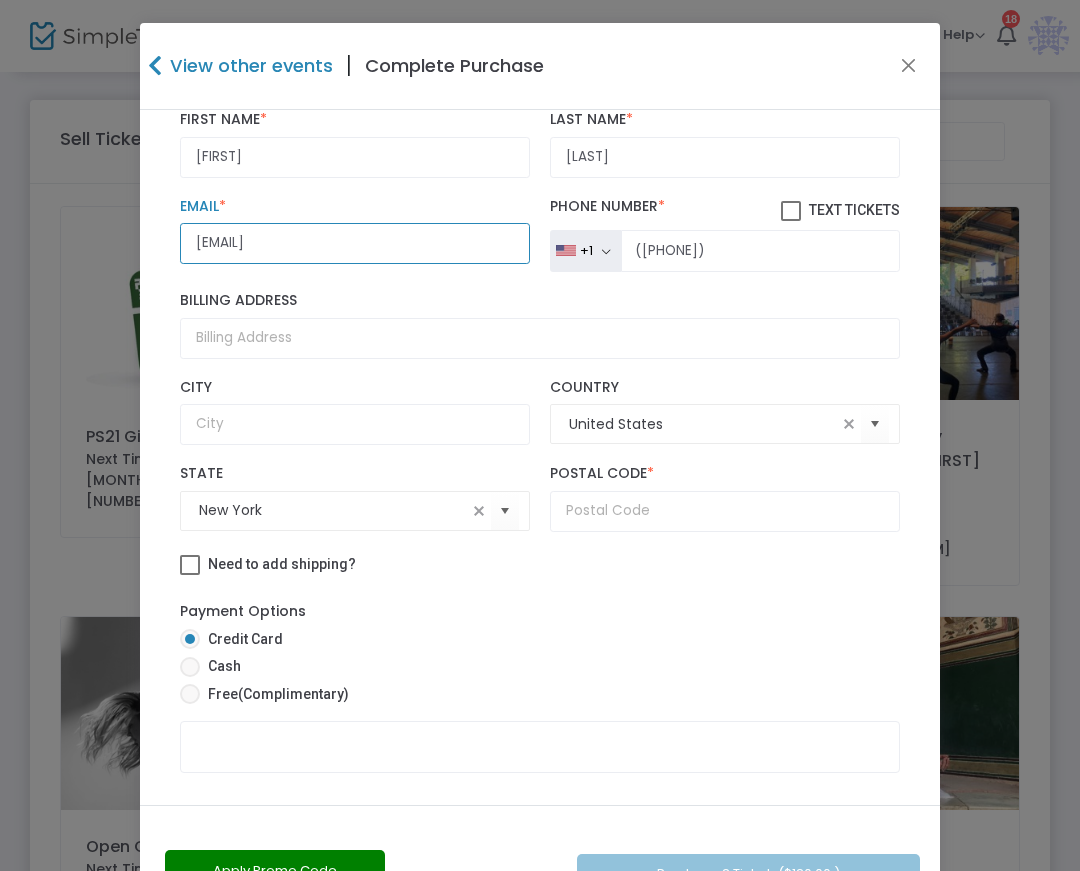 type on "[EMAIL]" 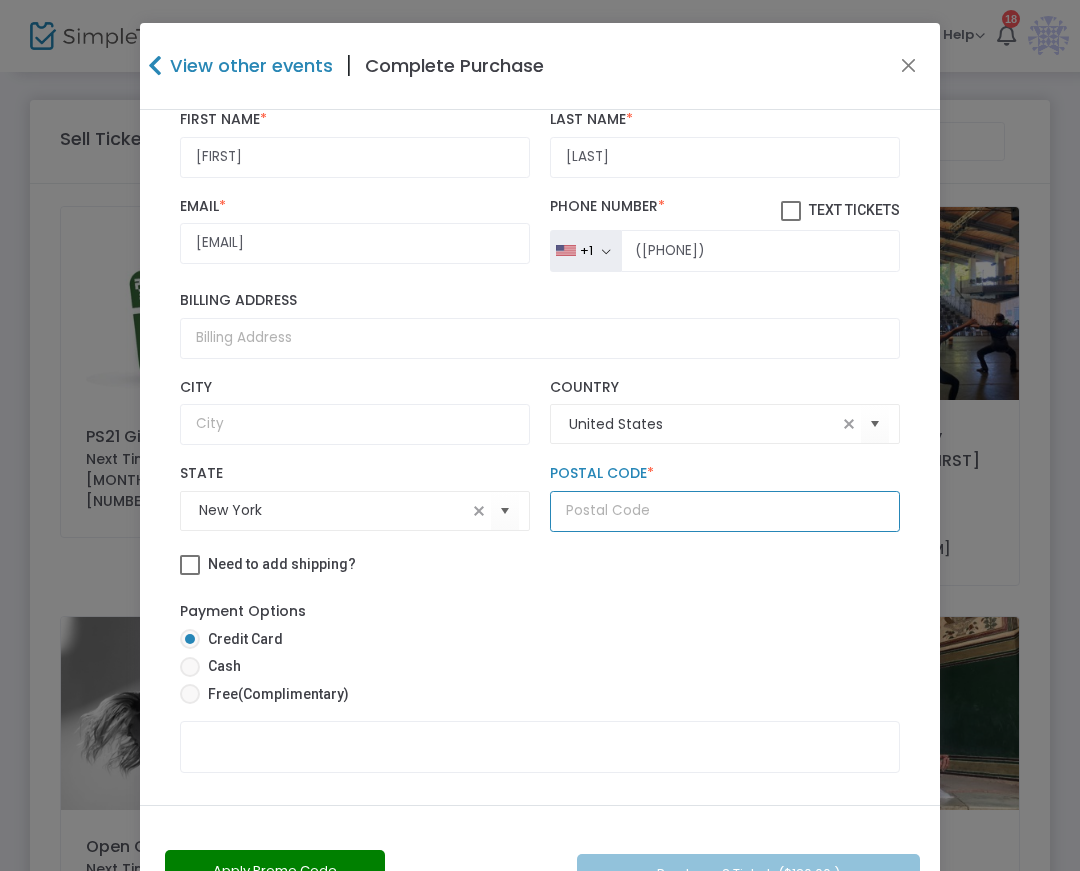 click 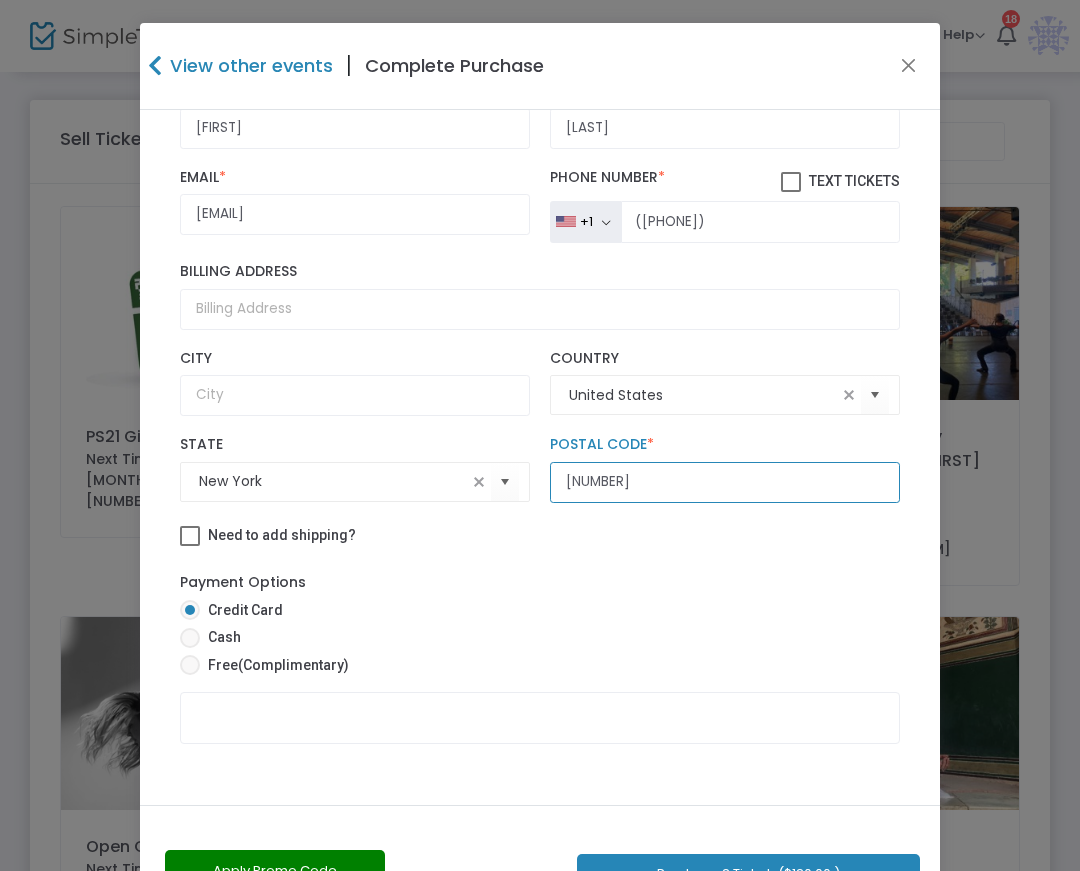 type on "[NUMBER]" 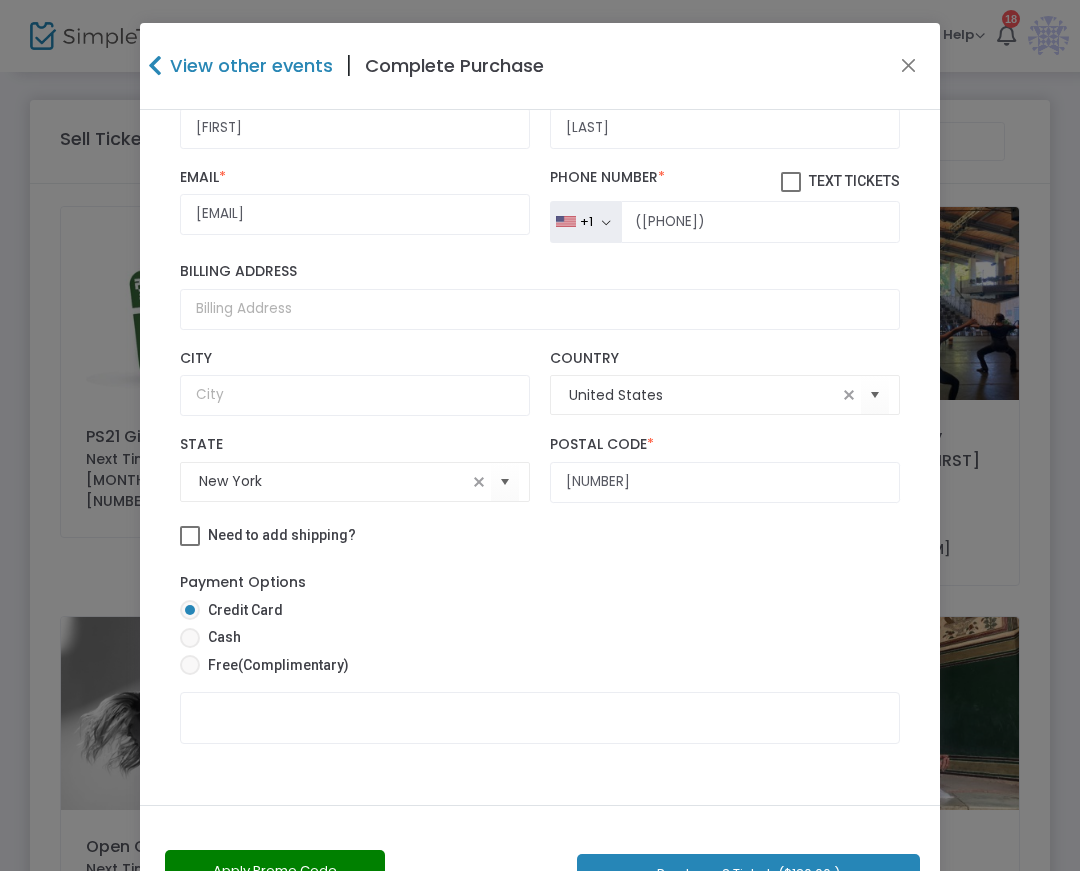 click on "Free  (Complimentary)" at bounding box center (274, 665) 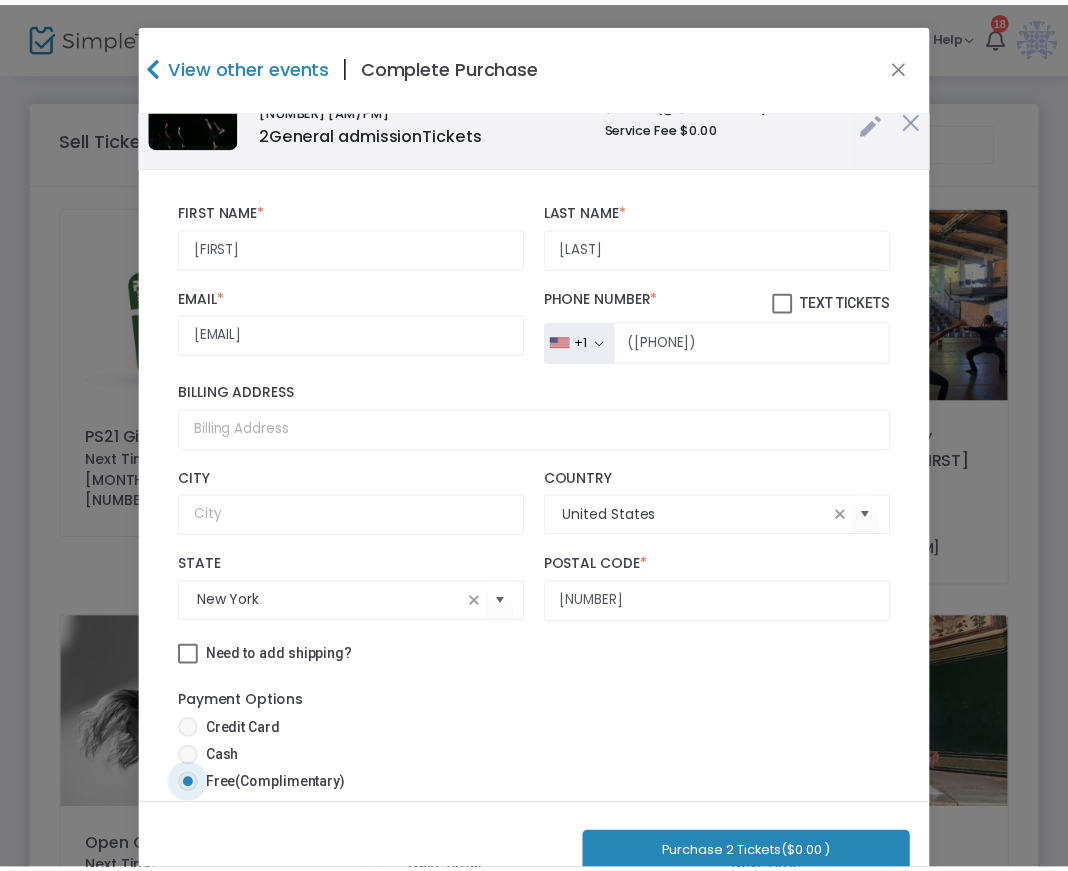 scroll, scrollTop: 64, scrollLeft: 0, axis: vertical 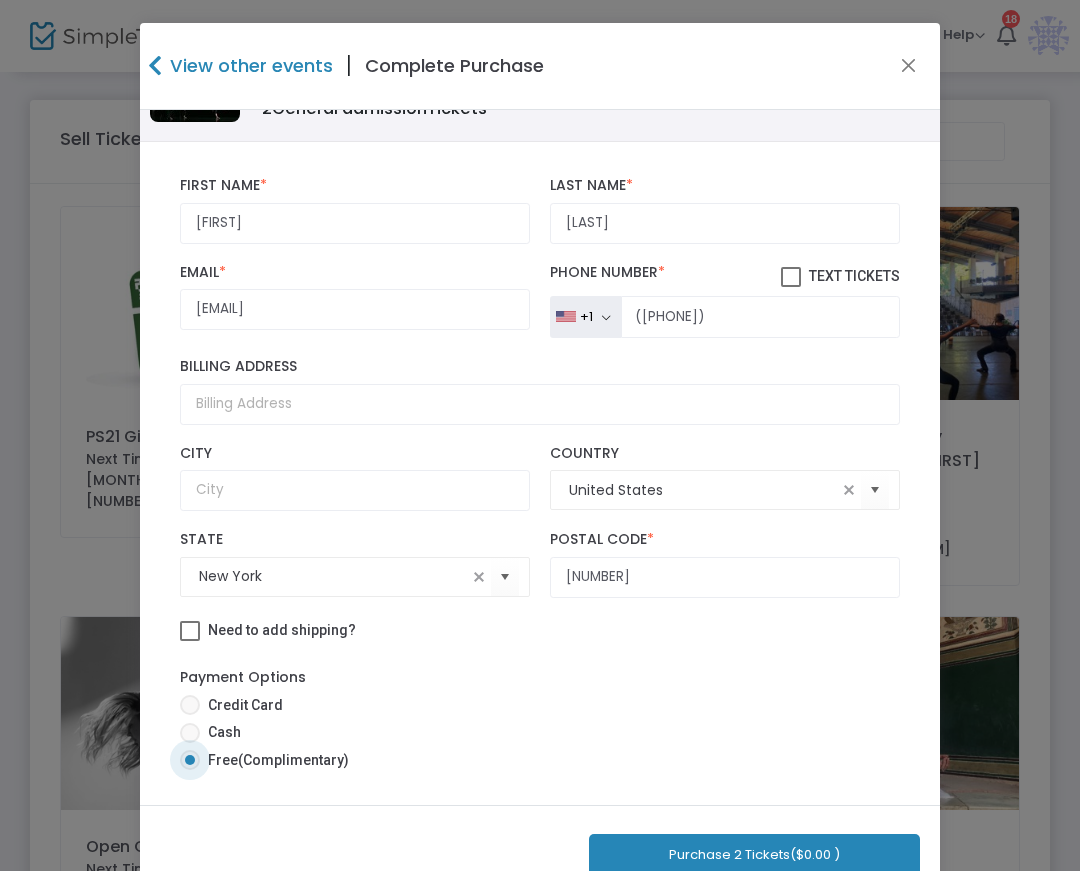 click on "Purchase 2 Tickets   ($0.00 )" 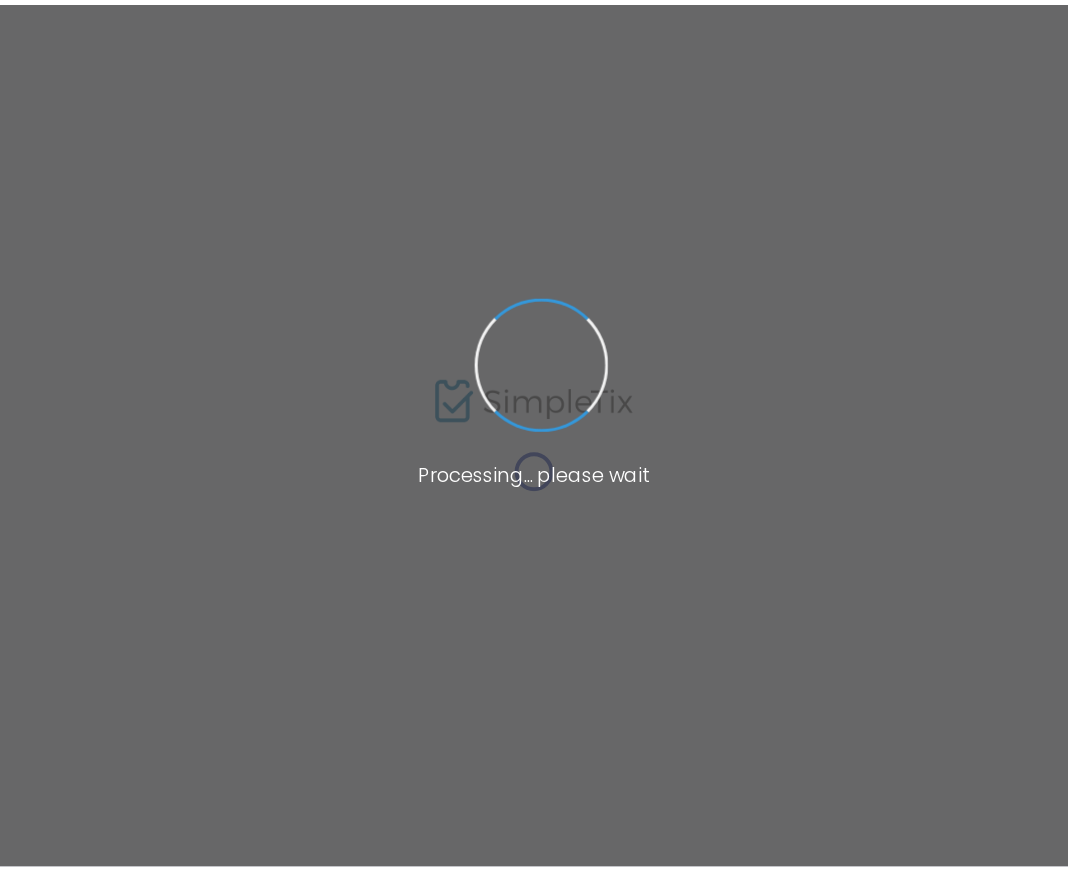 scroll, scrollTop: 0, scrollLeft: 0, axis: both 